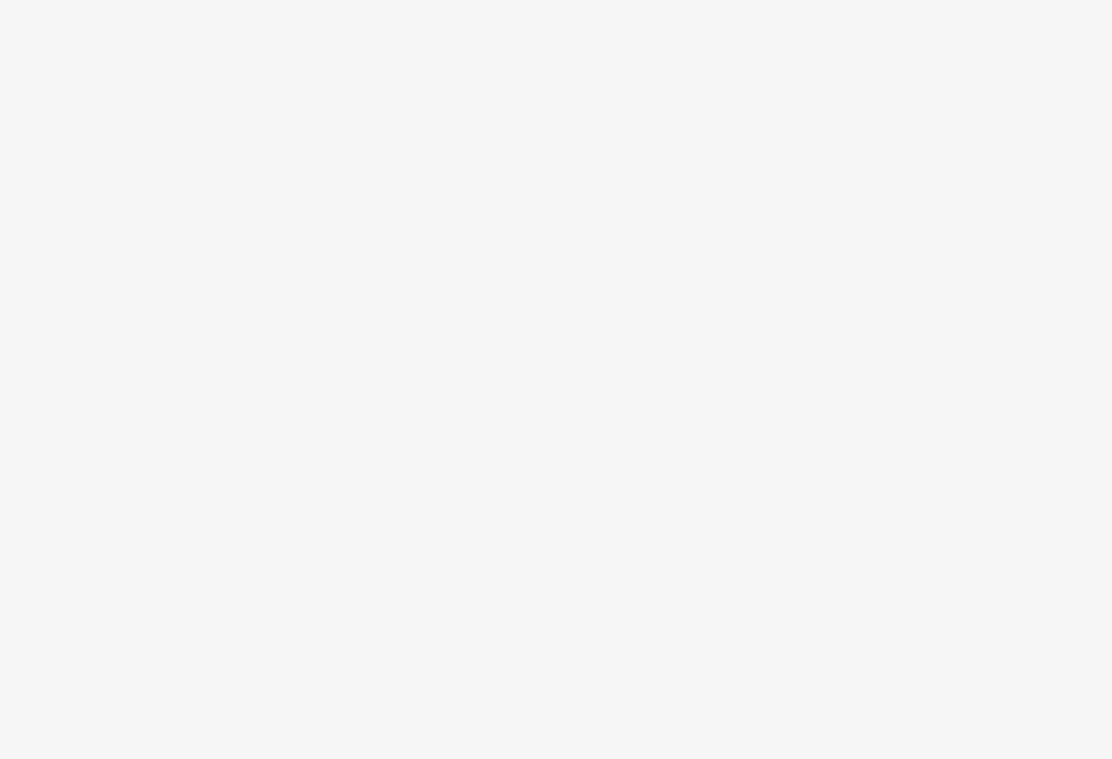 scroll, scrollTop: 0, scrollLeft: 0, axis: both 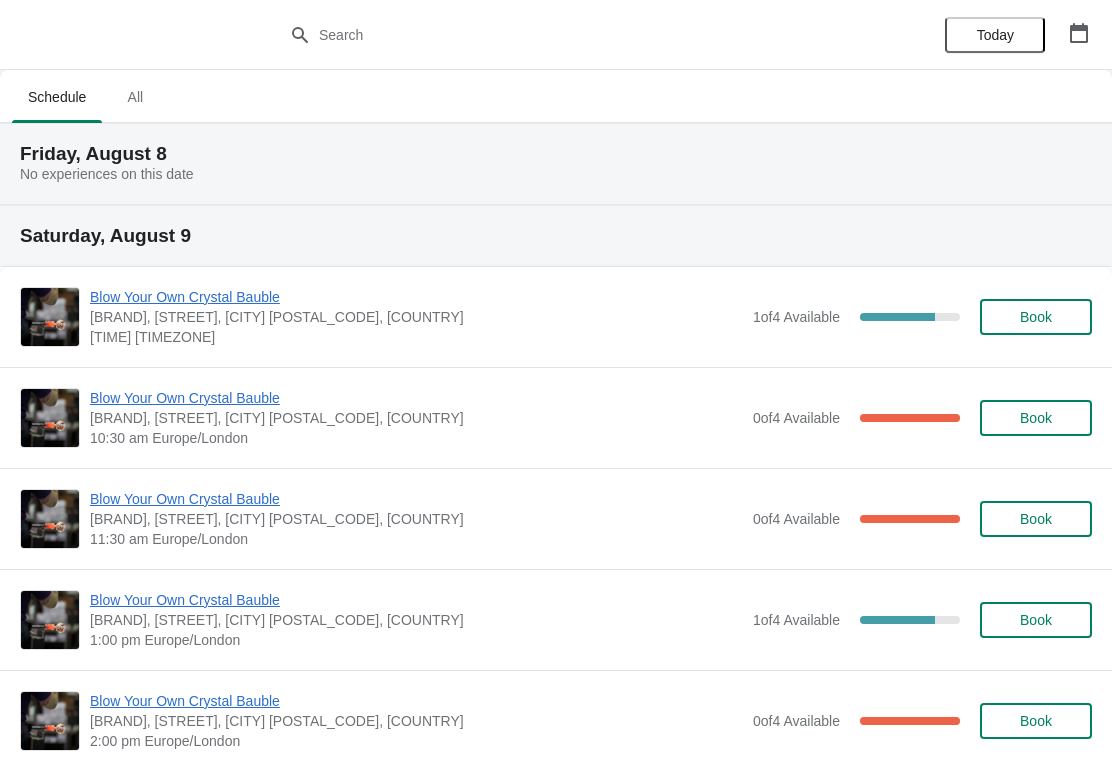 click 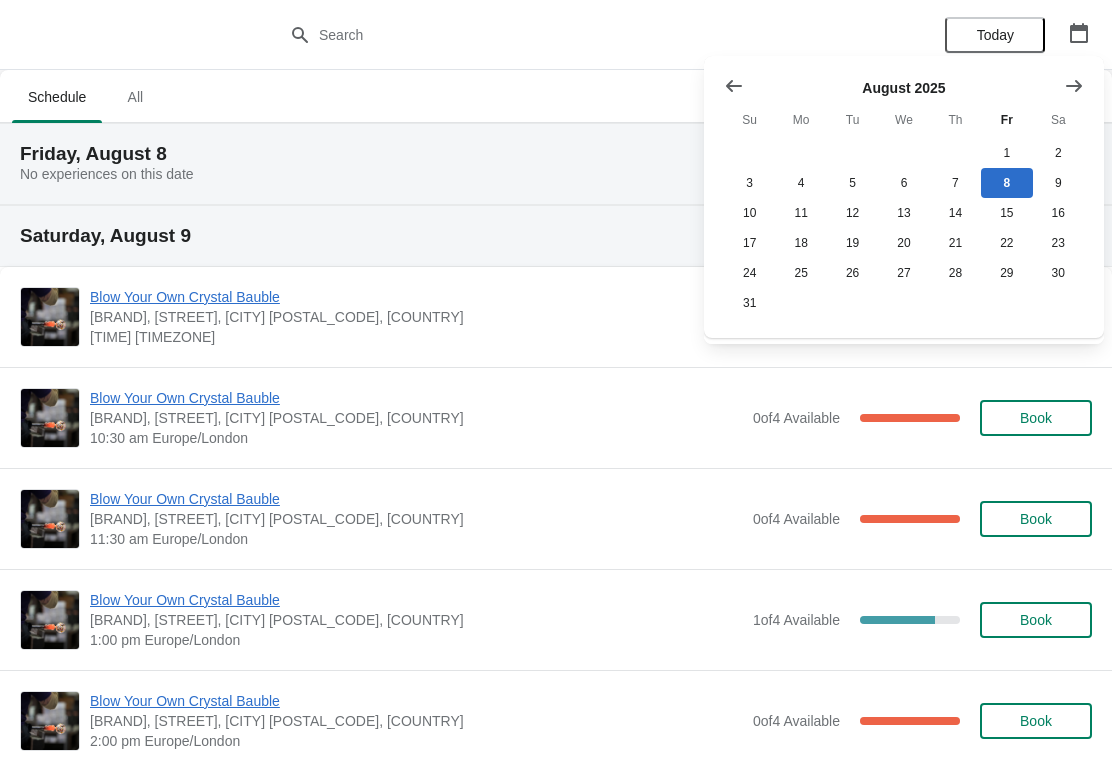 click 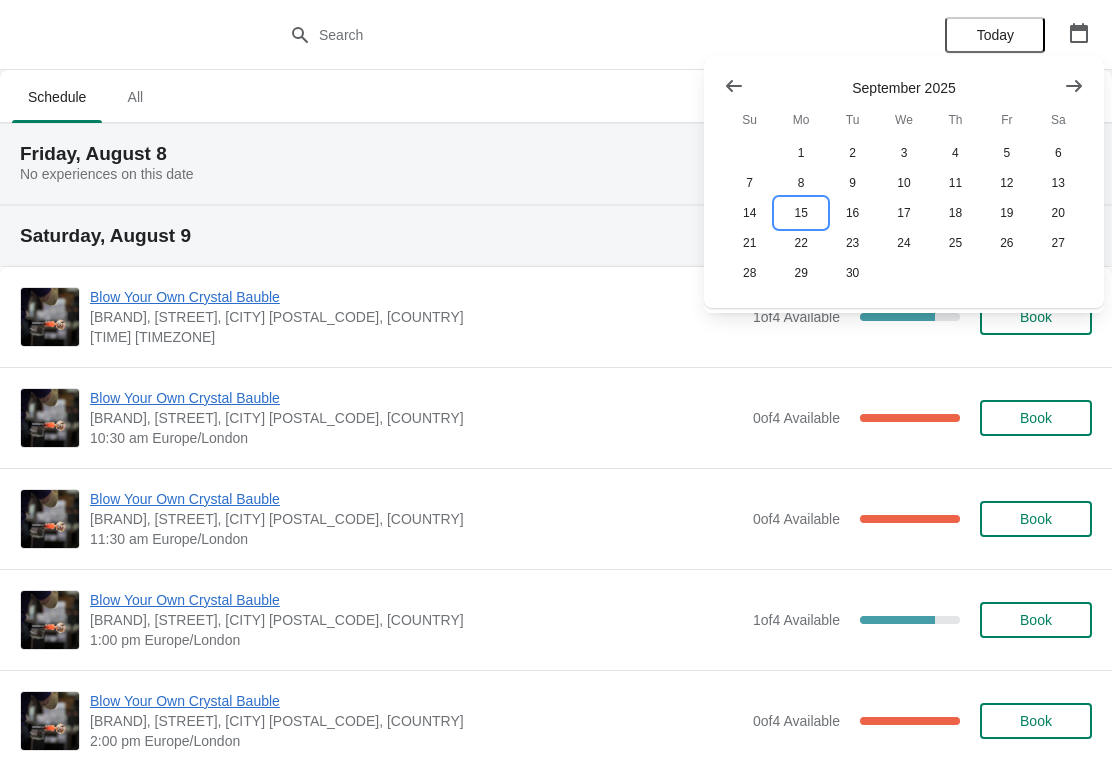 click on "15" at bounding box center [800, 213] 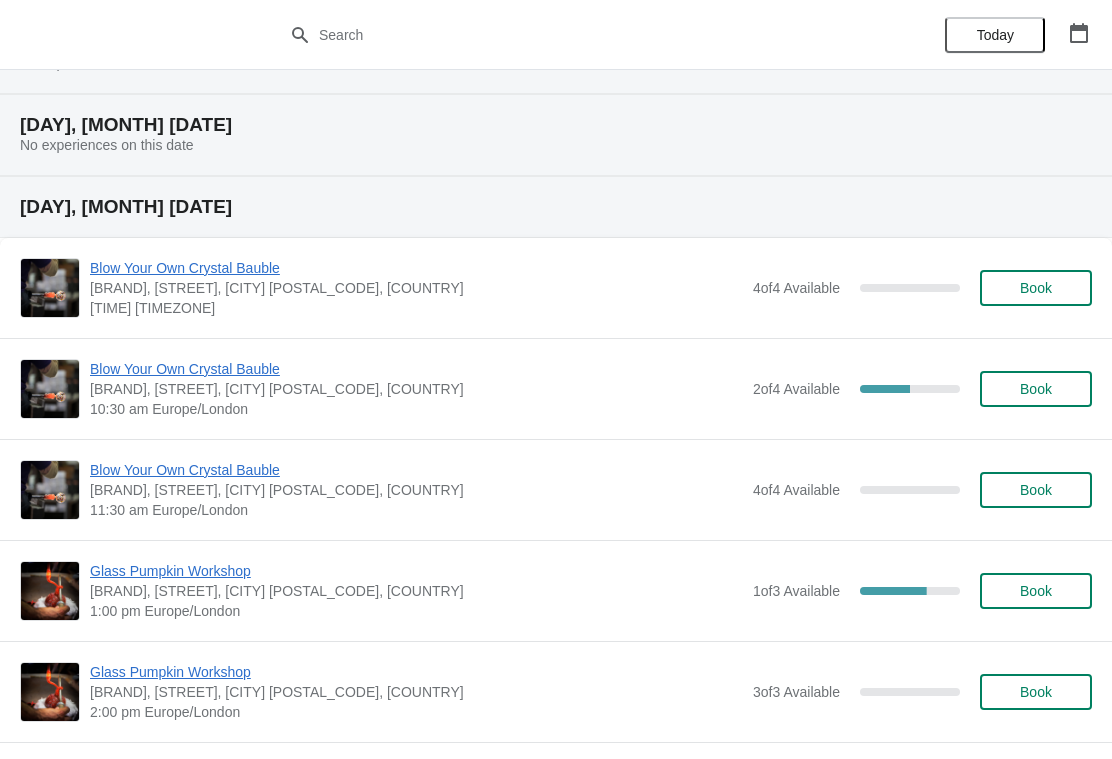 scroll, scrollTop: 356, scrollLeft: 0, axis: vertical 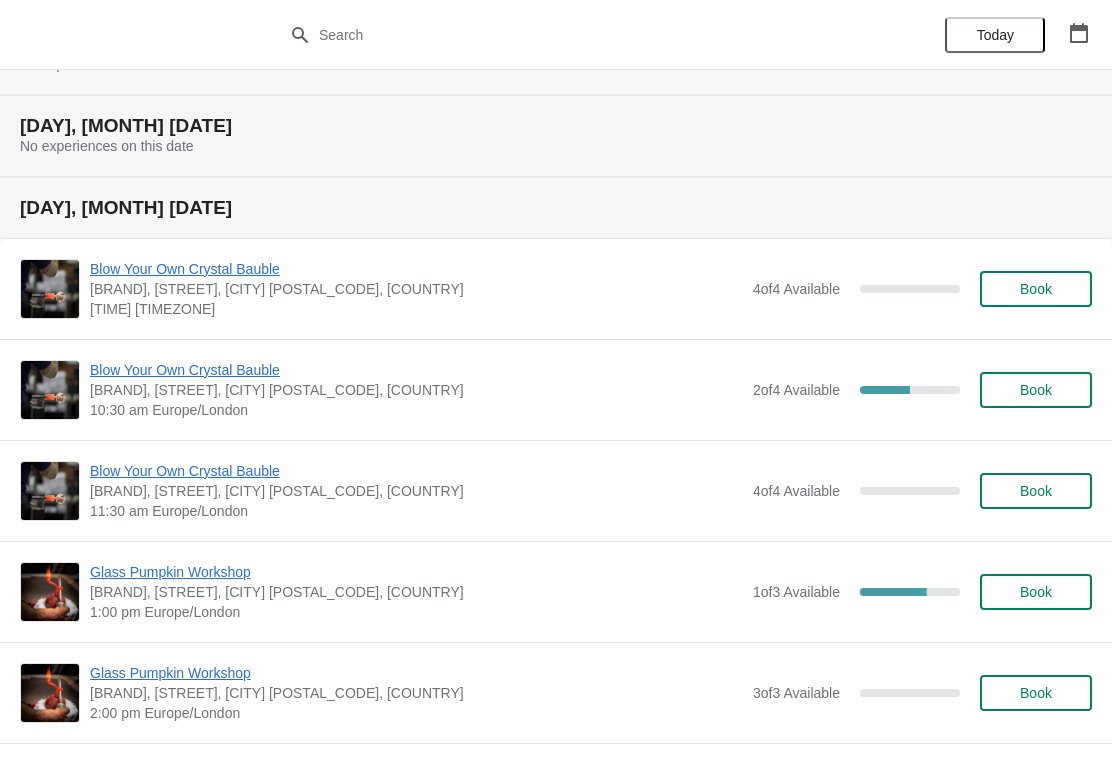 click on "Book" at bounding box center (1036, 491) 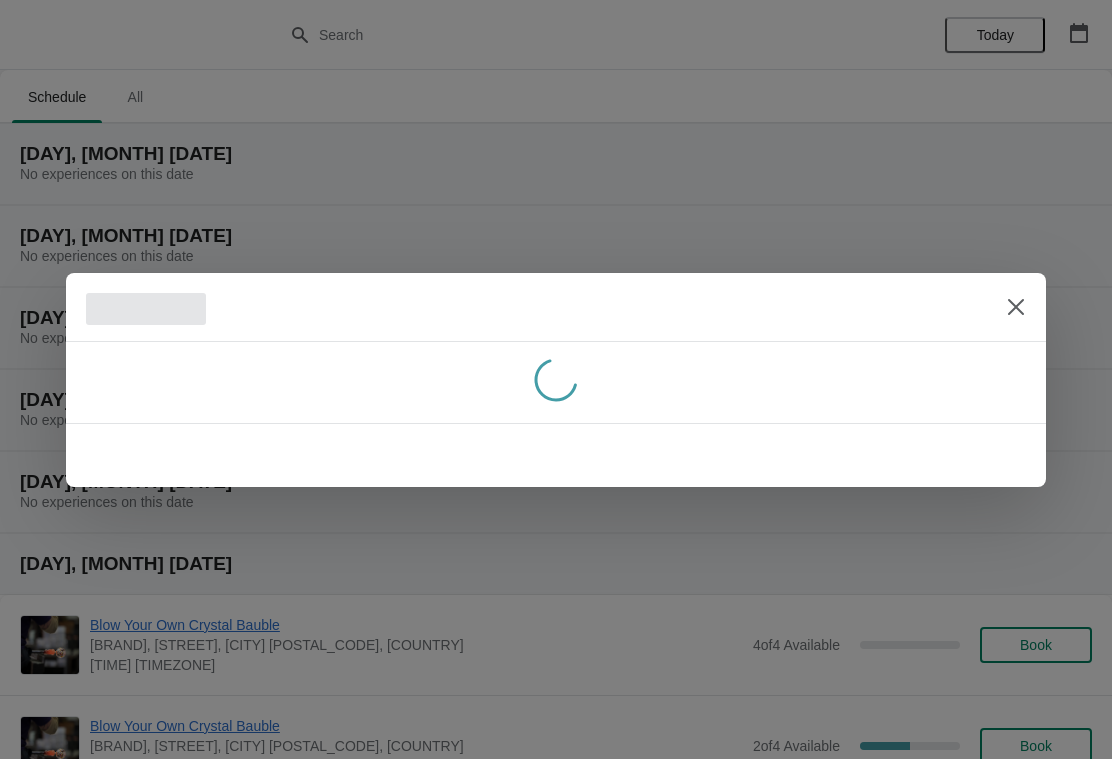 scroll, scrollTop: 356, scrollLeft: 0, axis: vertical 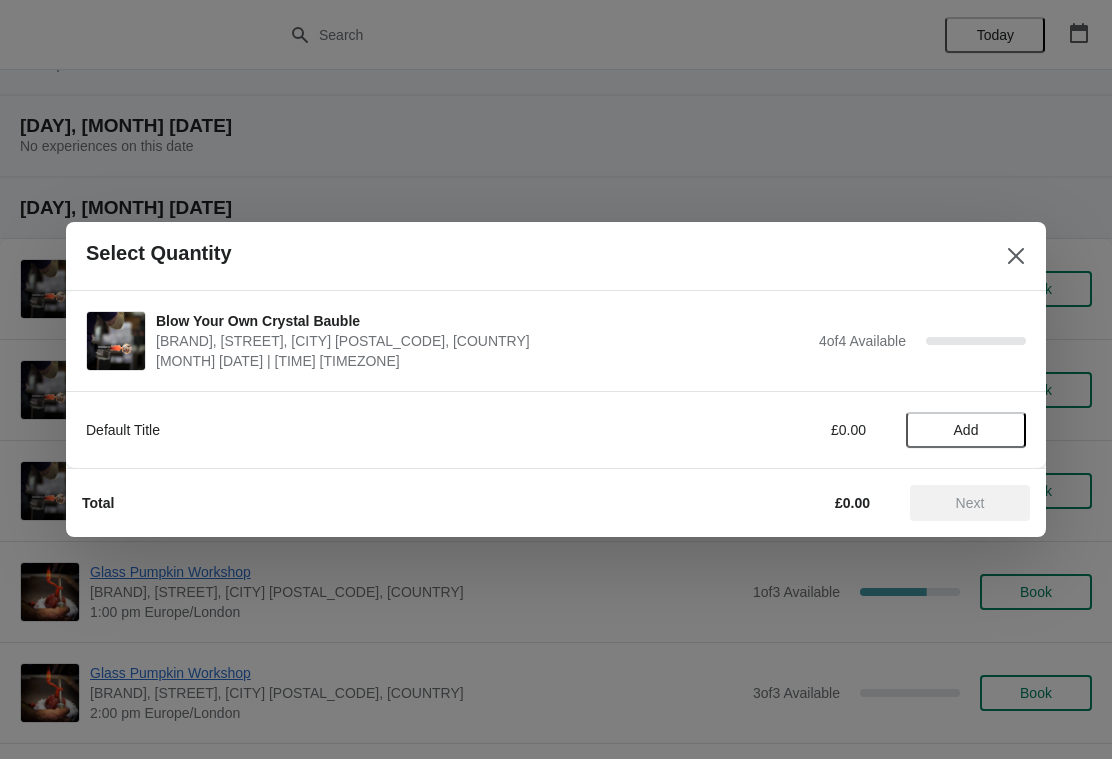click on "Add" at bounding box center (966, 430) 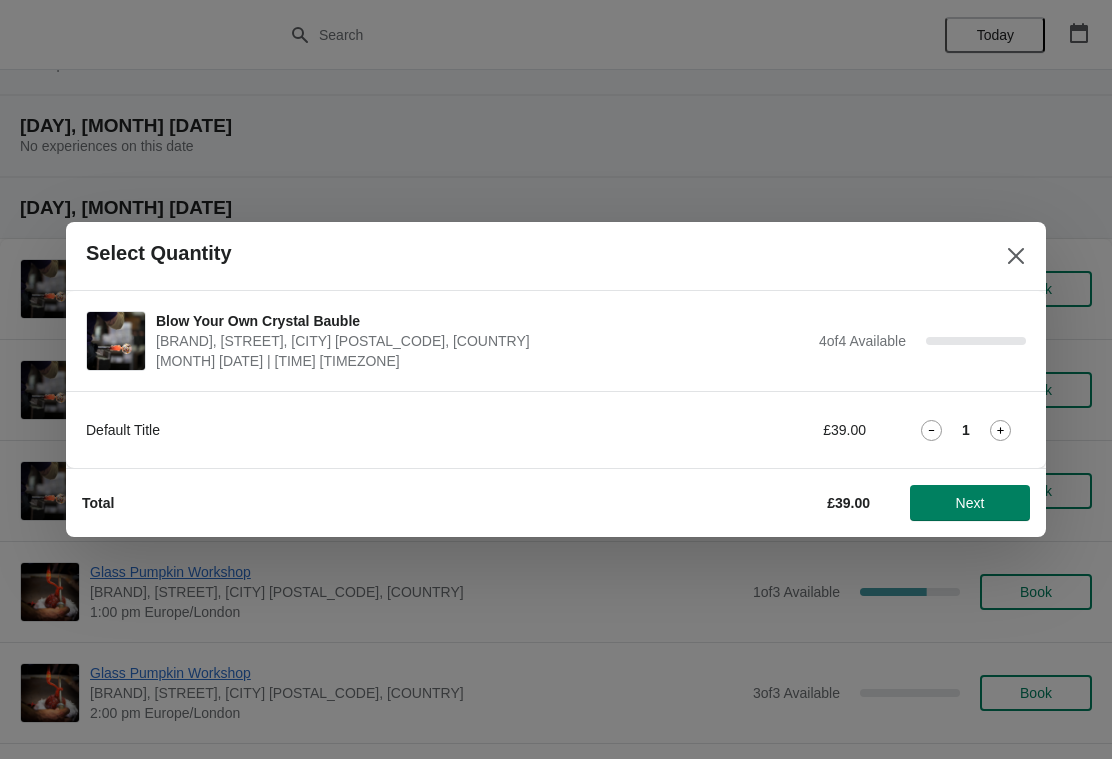 click 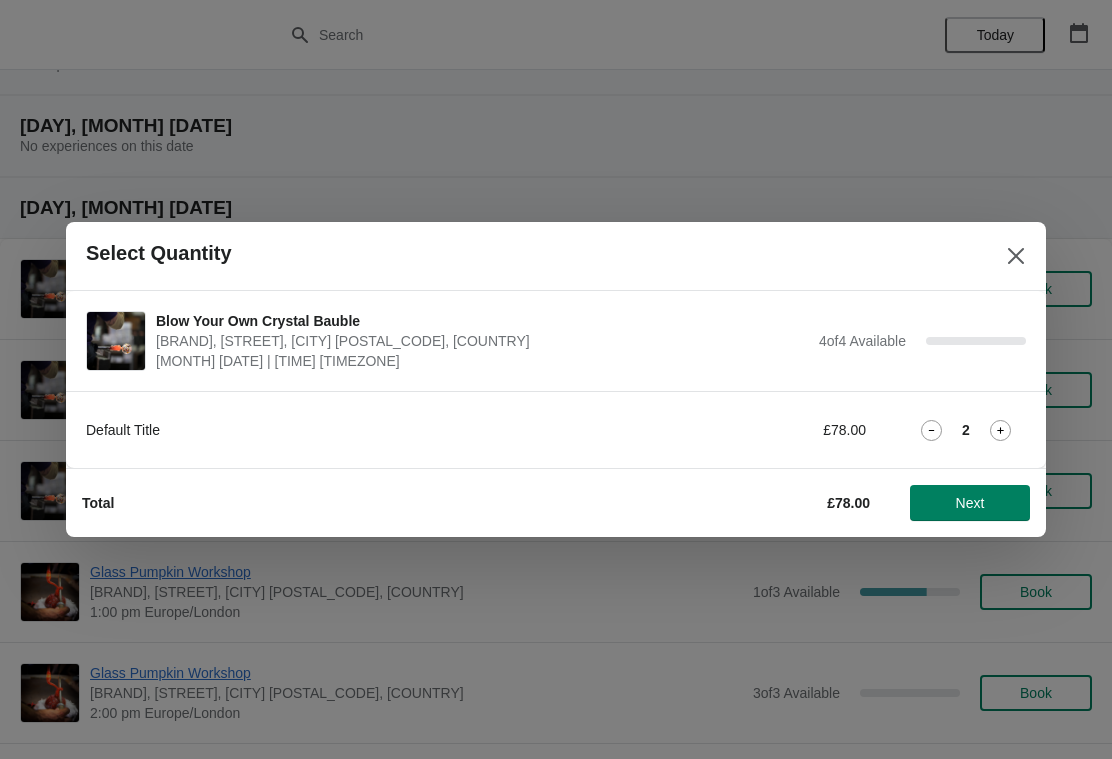 click 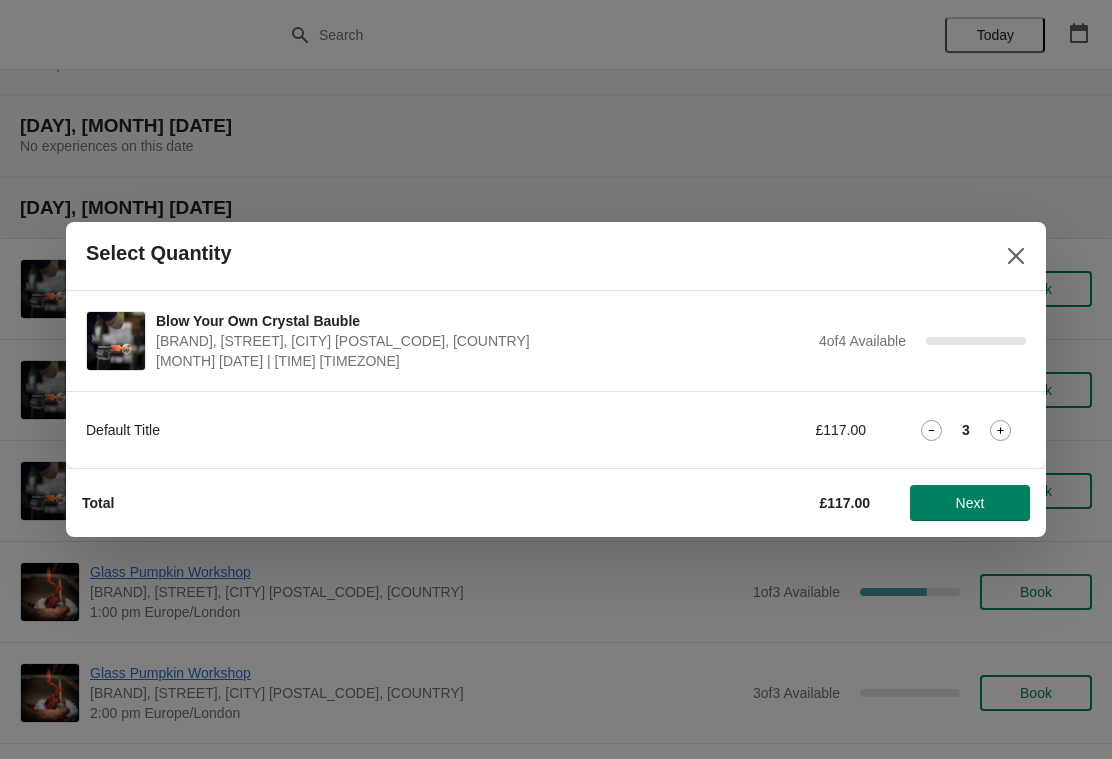 click 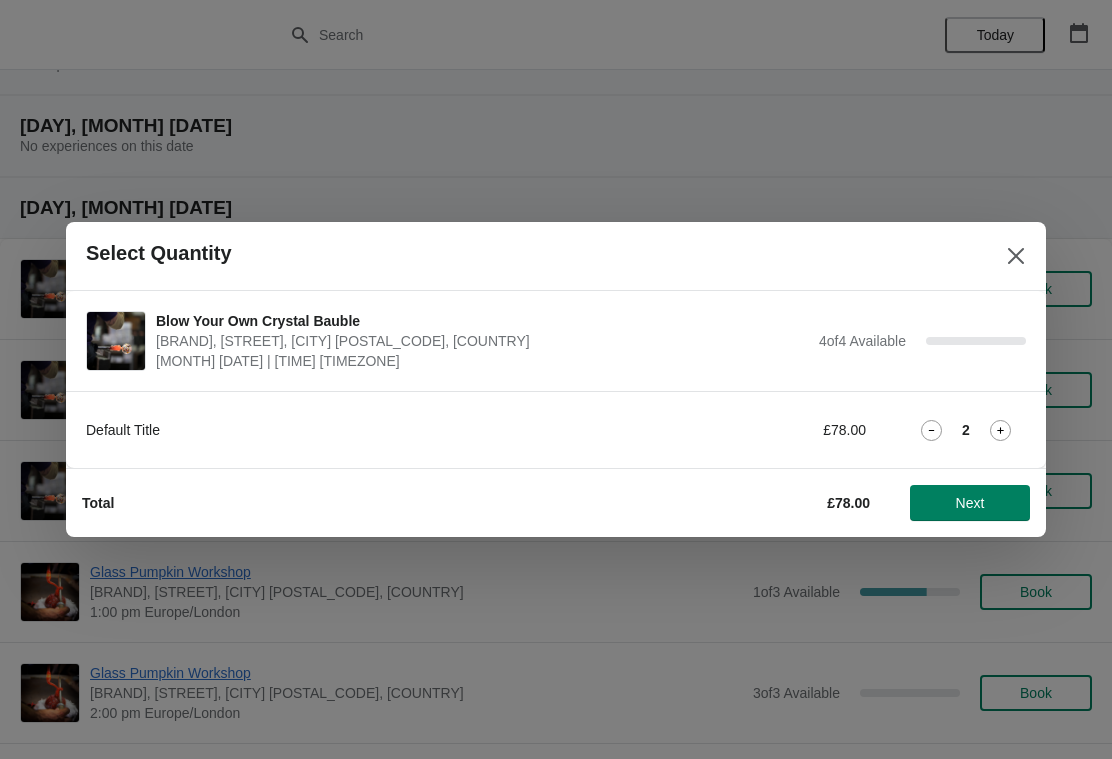 click 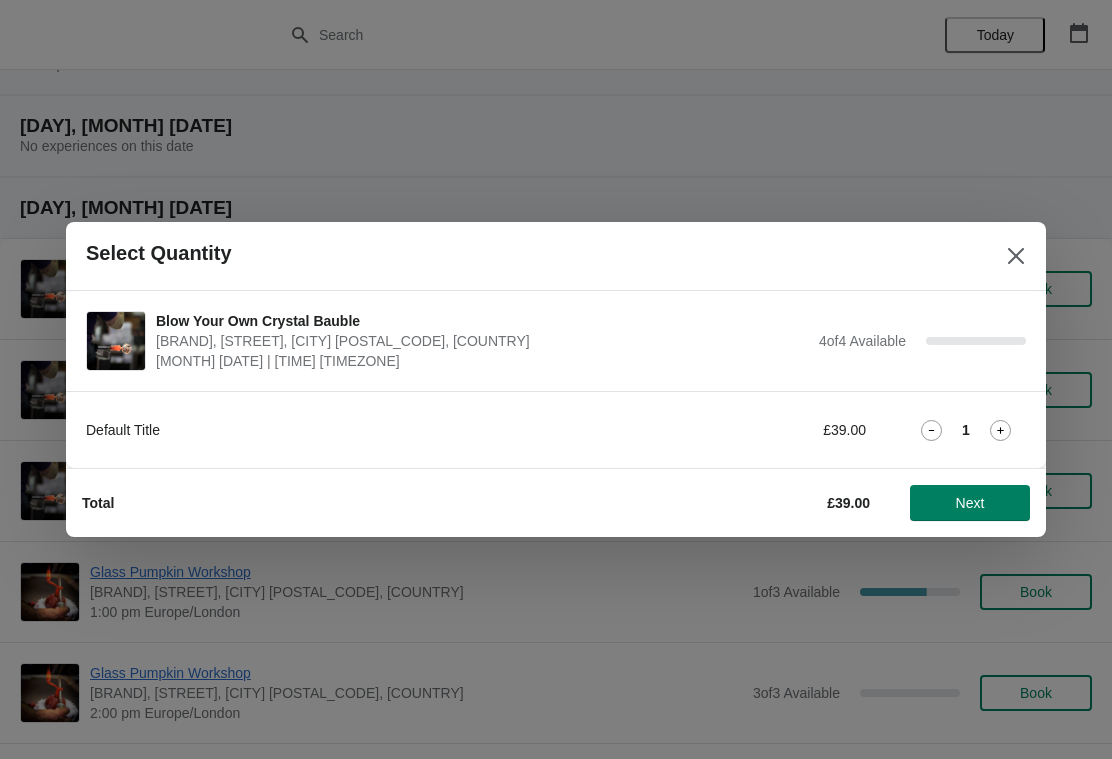 click 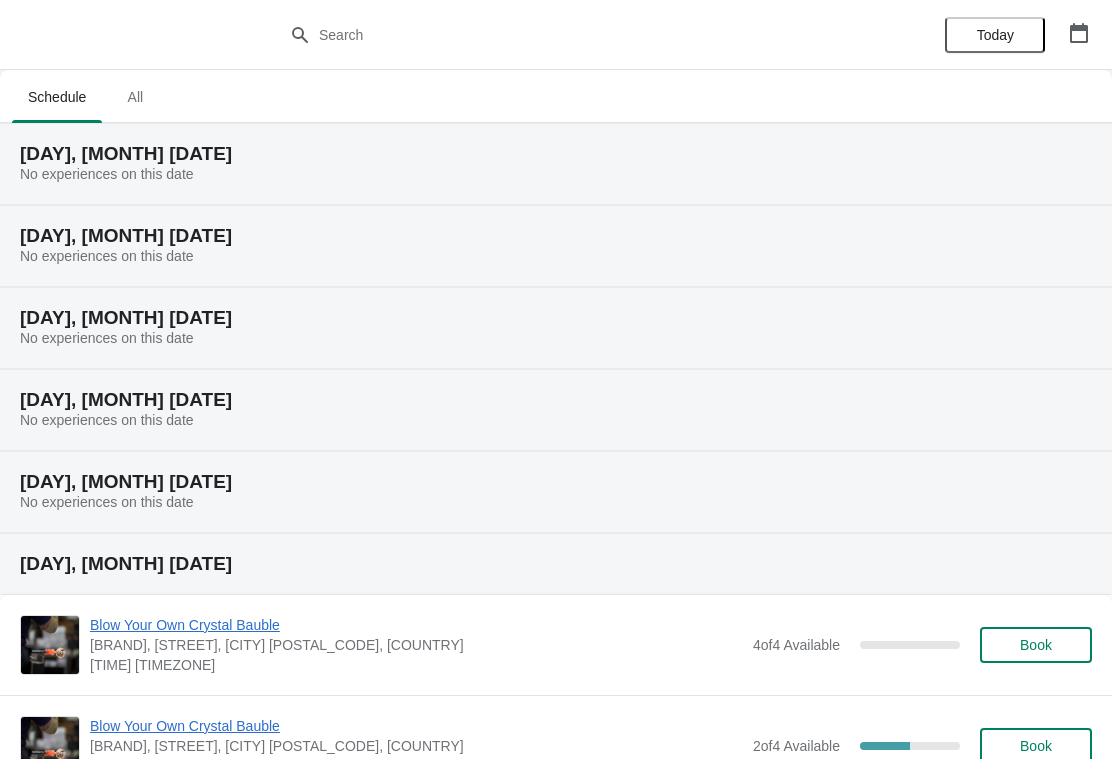 scroll, scrollTop: 356, scrollLeft: 0, axis: vertical 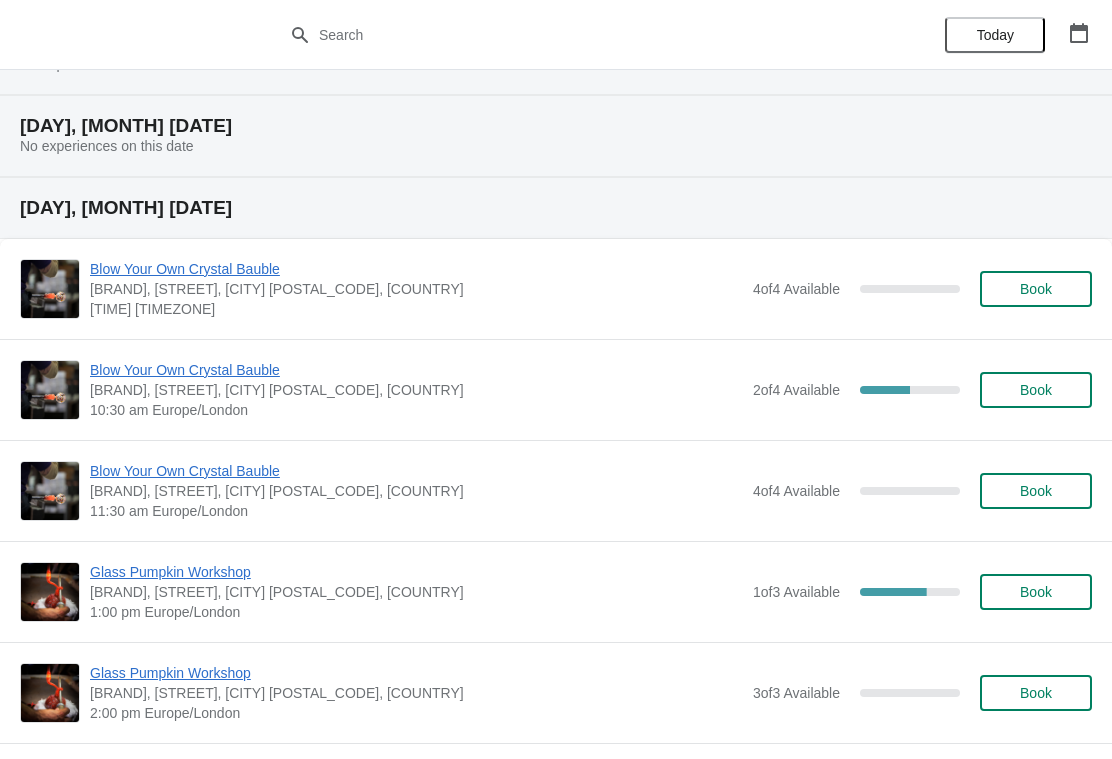 click on "Book" at bounding box center [1036, 592] 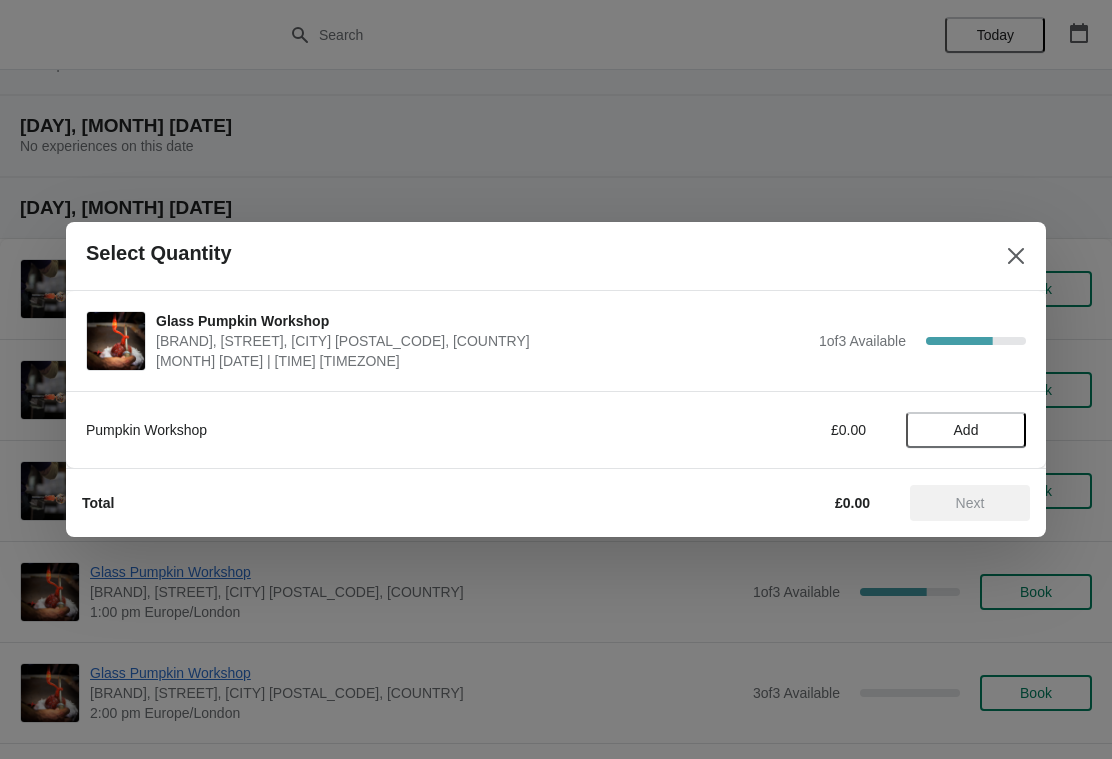 click on "Add" at bounding box center [966, 430] 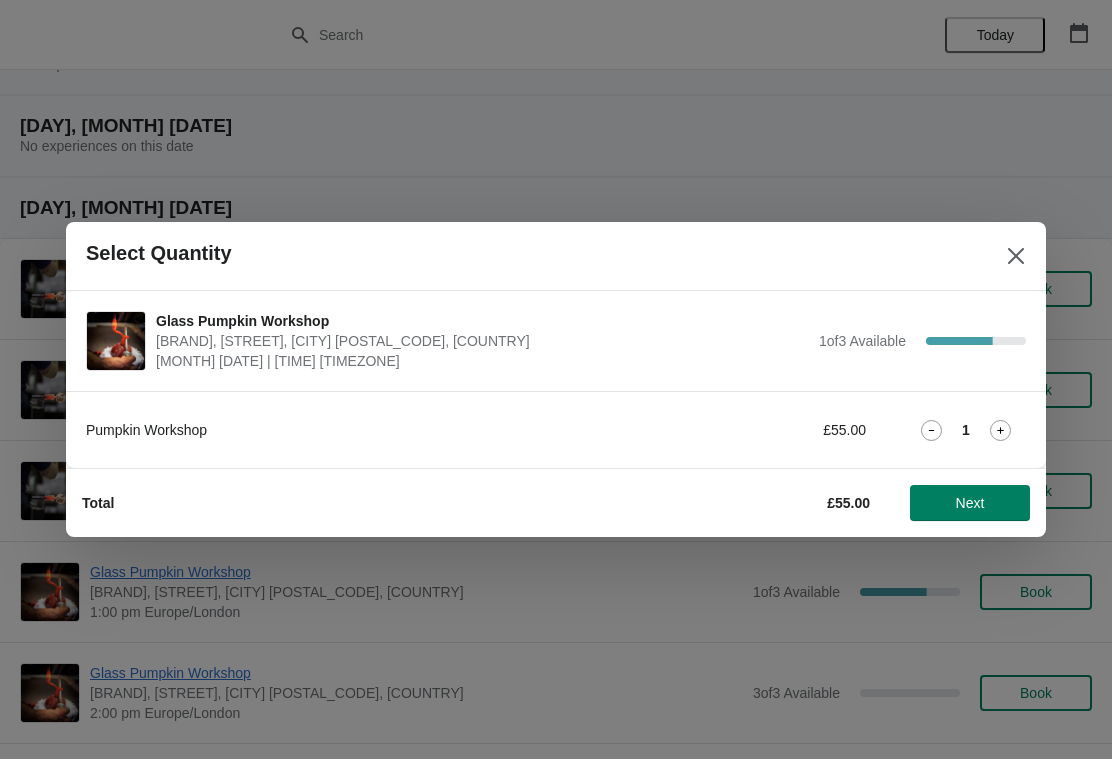 click 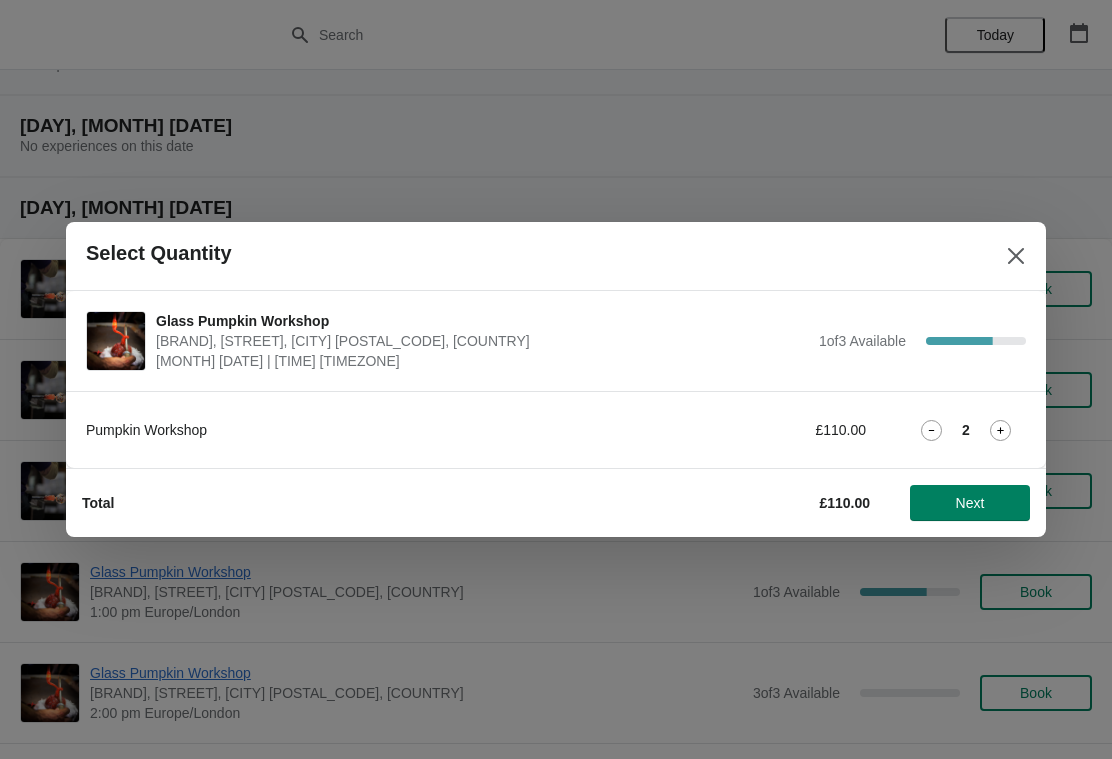 click 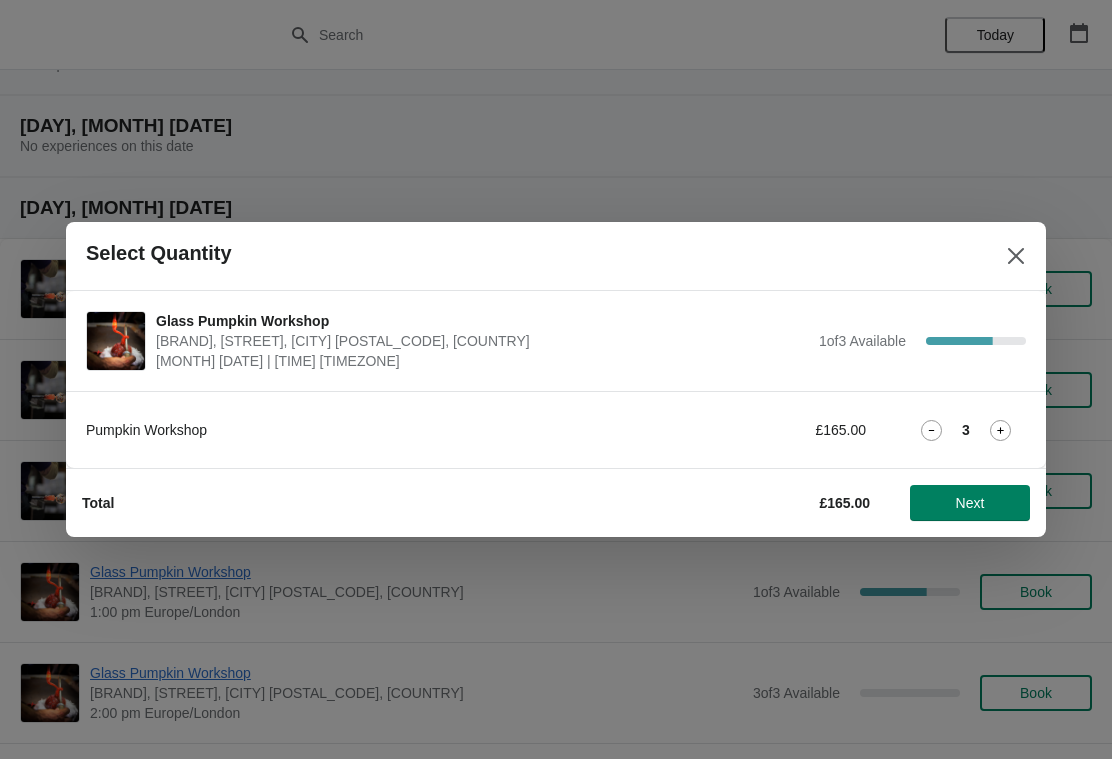 click 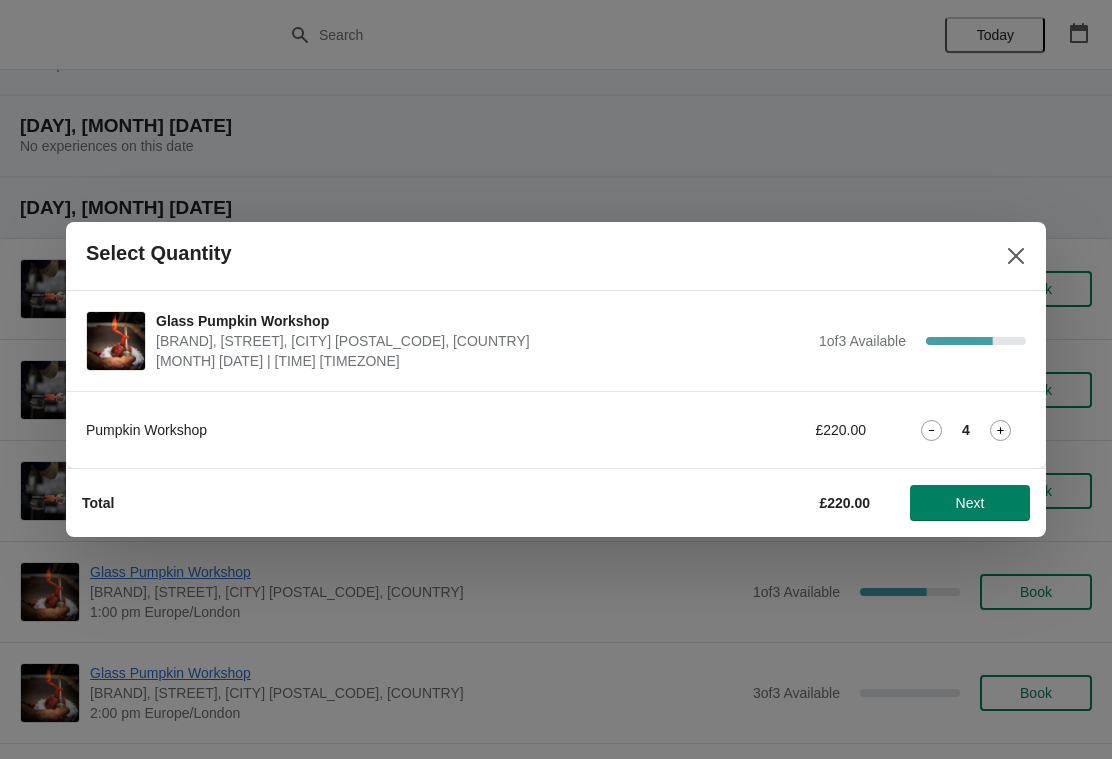 click 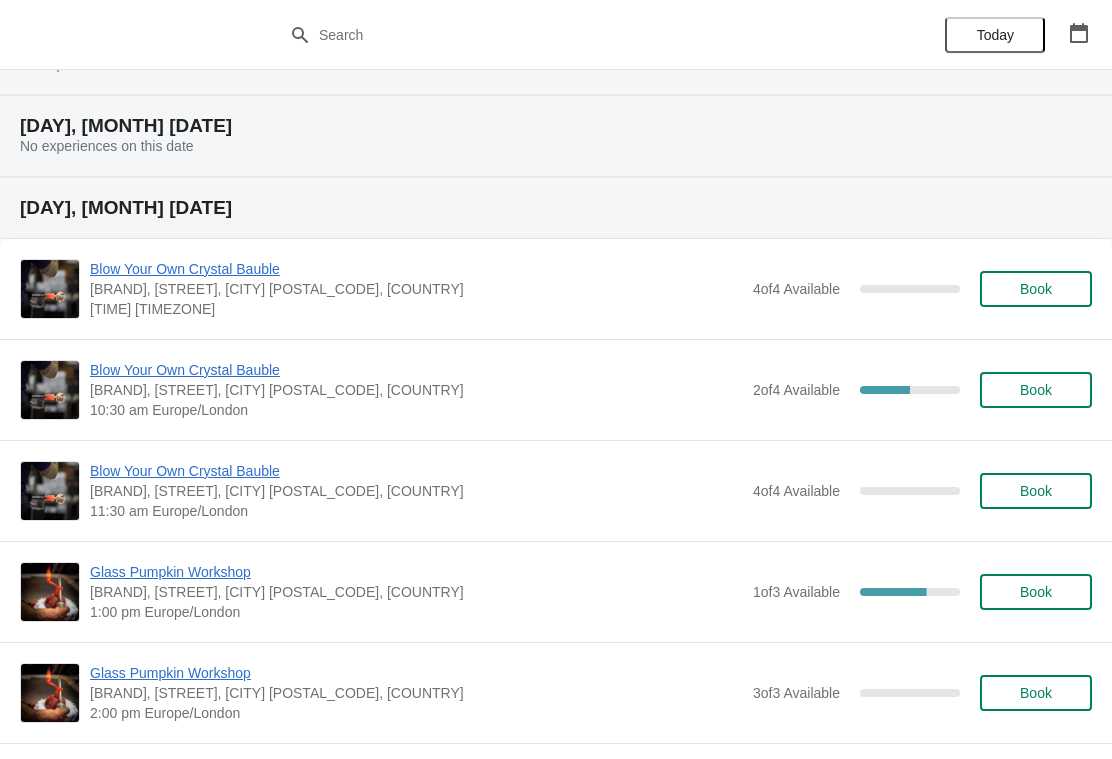 click on "Book" at bounding box center [1036, 491] 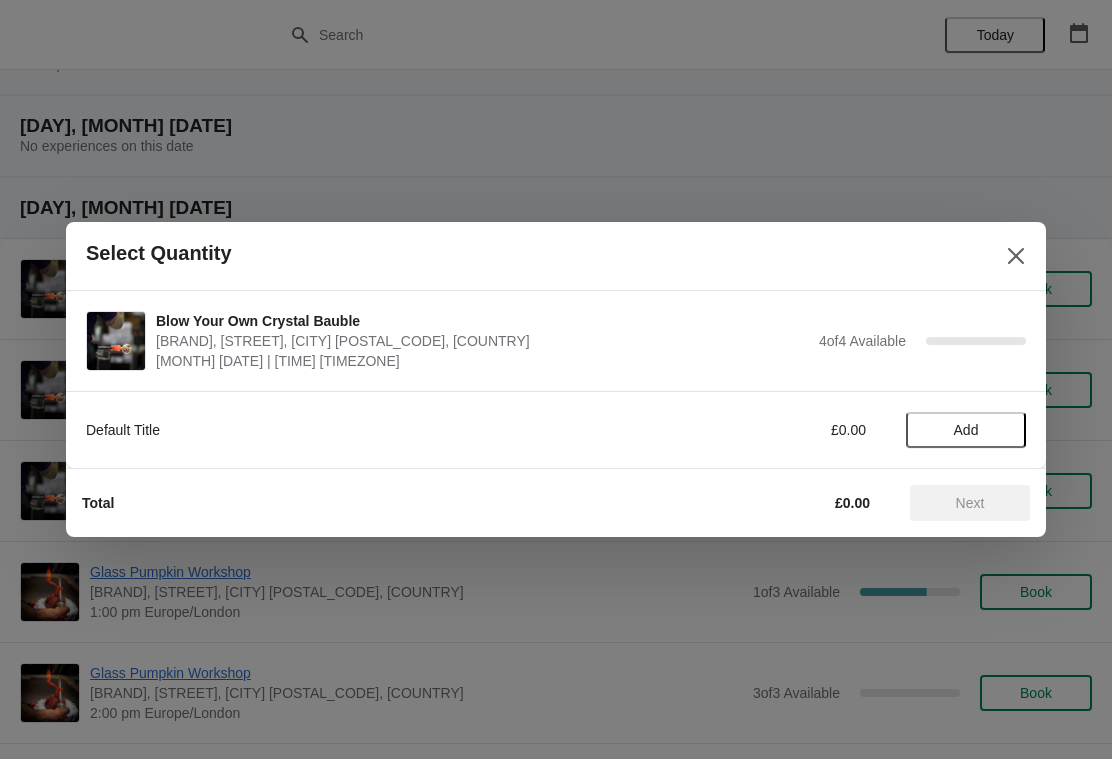 click on "Add" at bounding box center (966, 430) 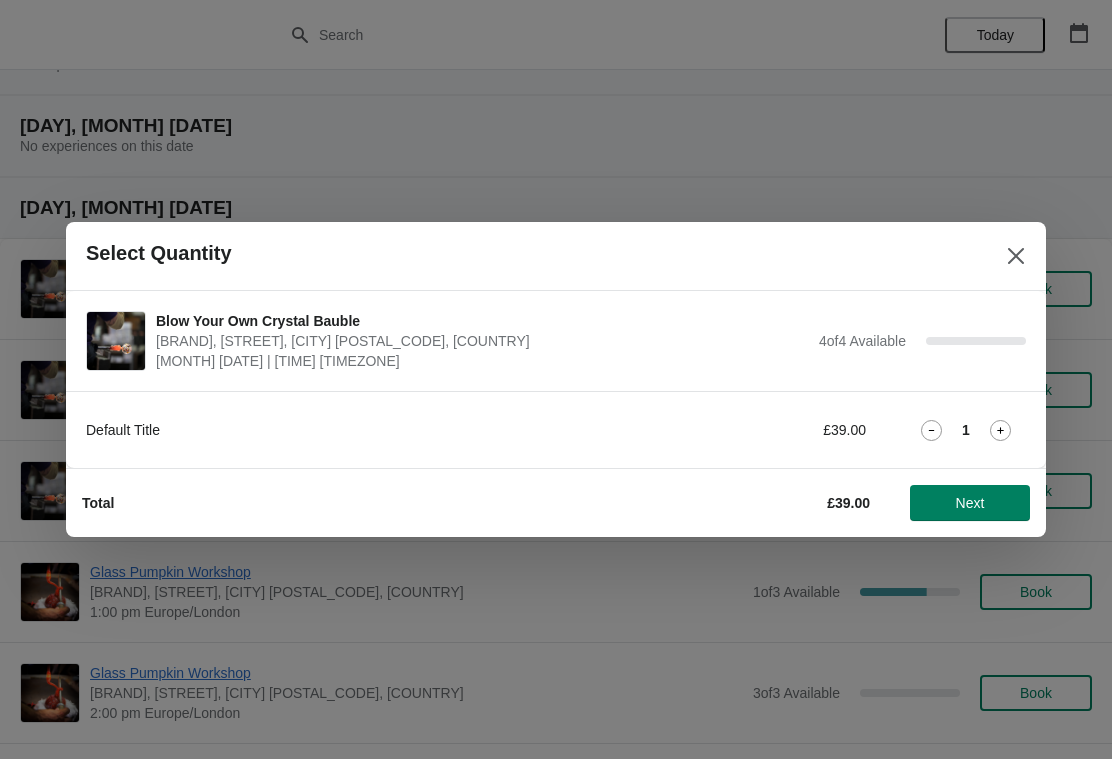 click 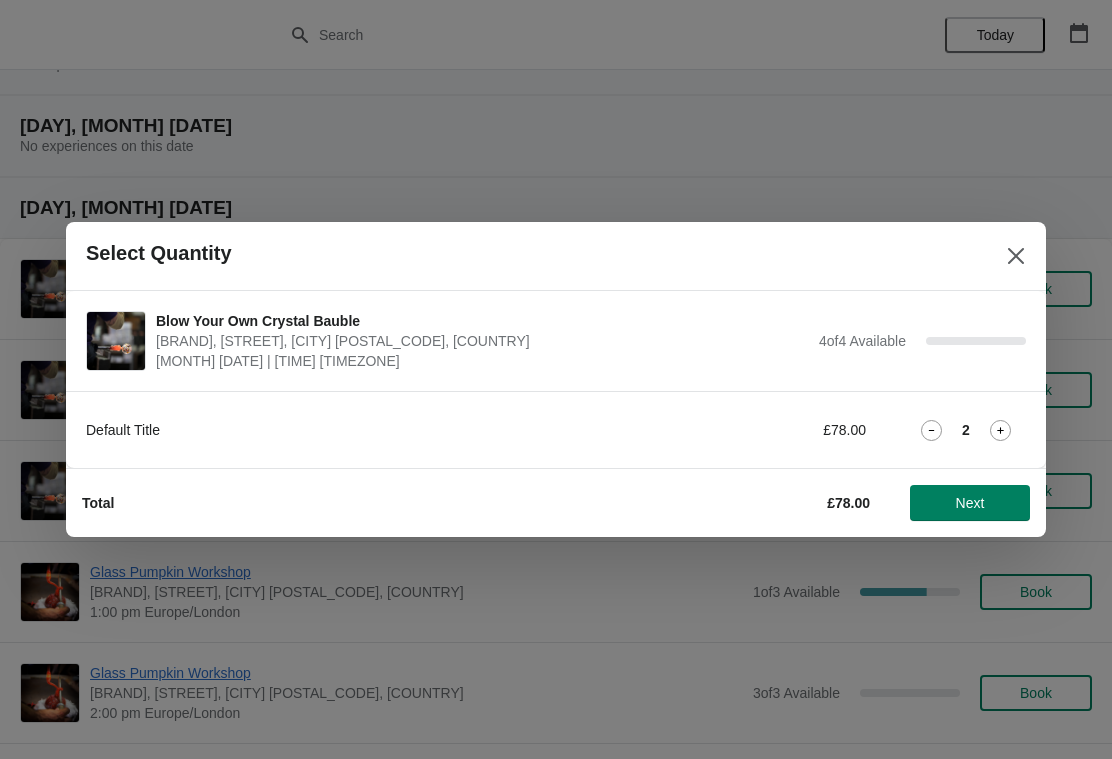 click on "Next" at bounding box center (970, 503) 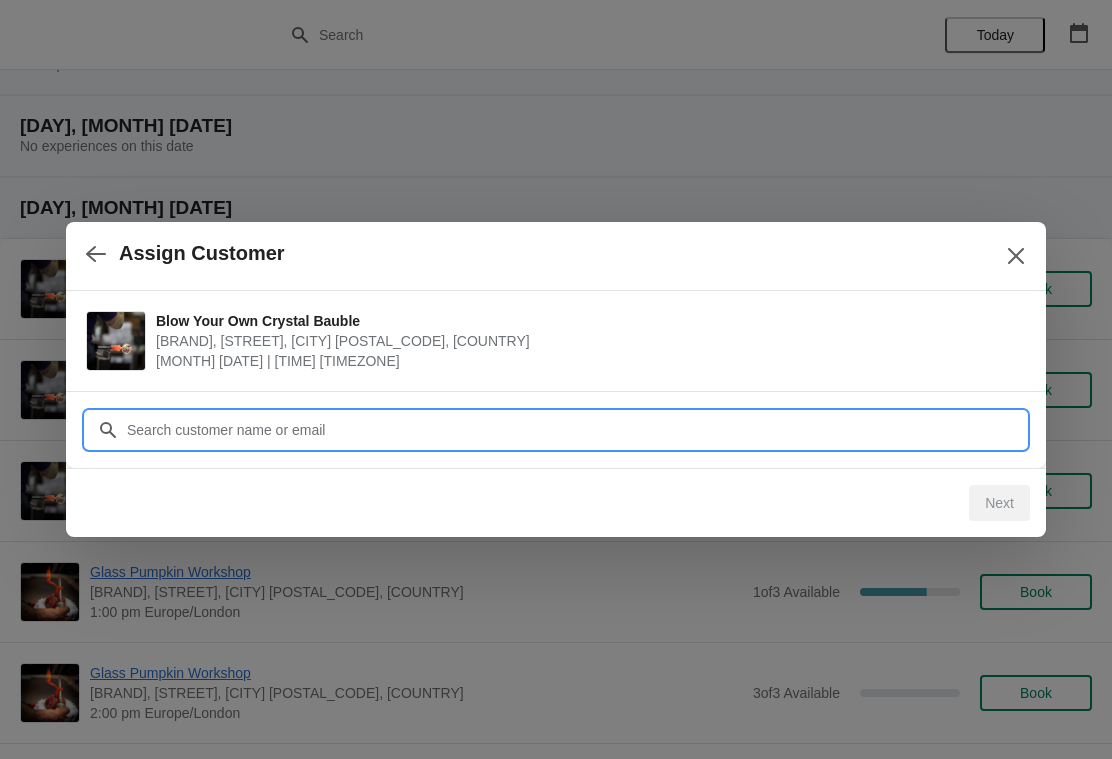 click on "Customer" at bounding box center (576, 430) 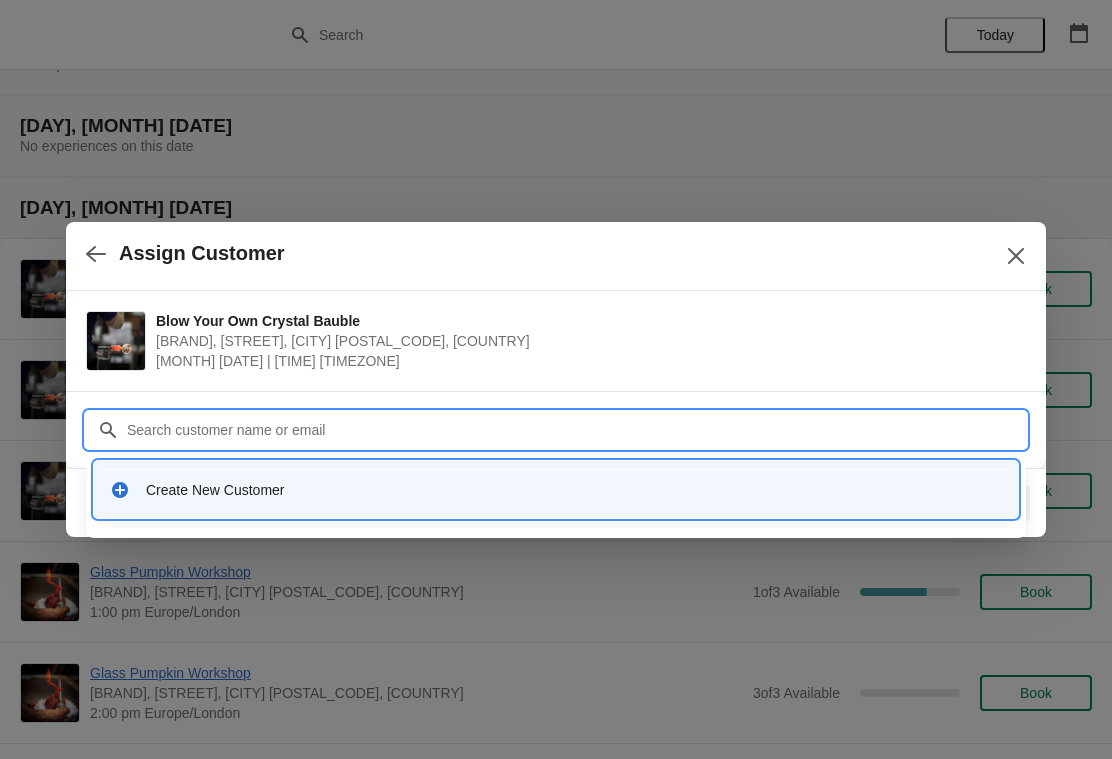 click on "Create New Customer" at bounding box center [574, 490] 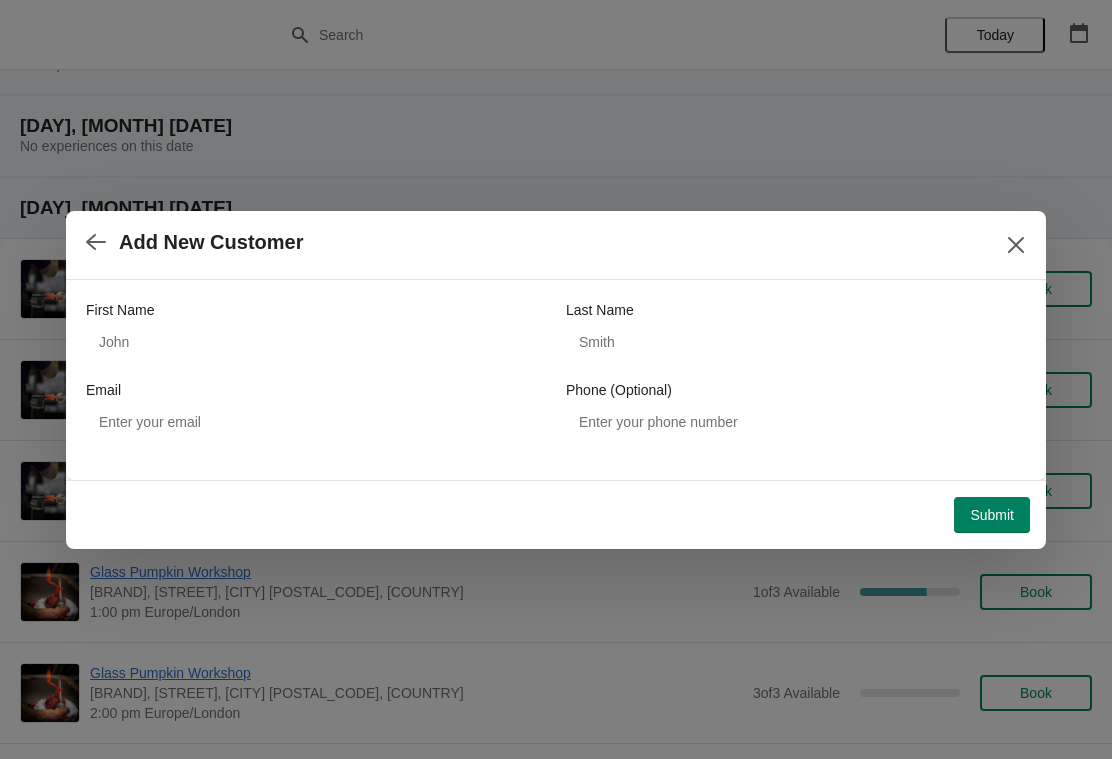 click 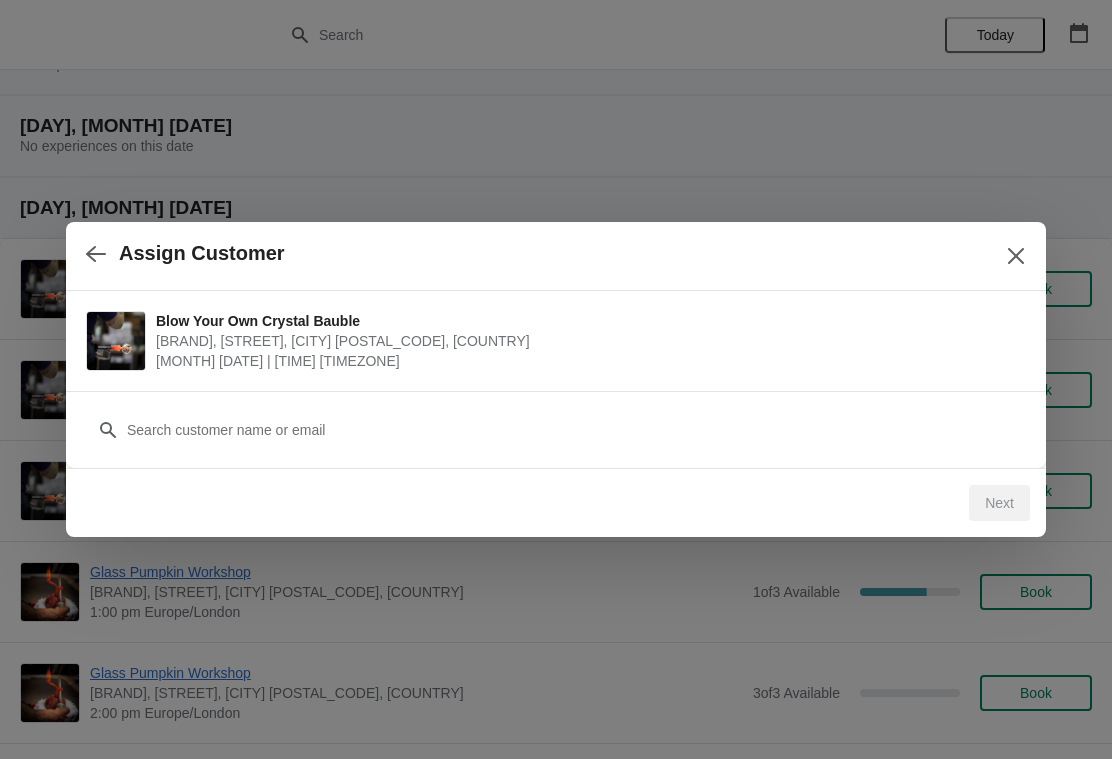 click 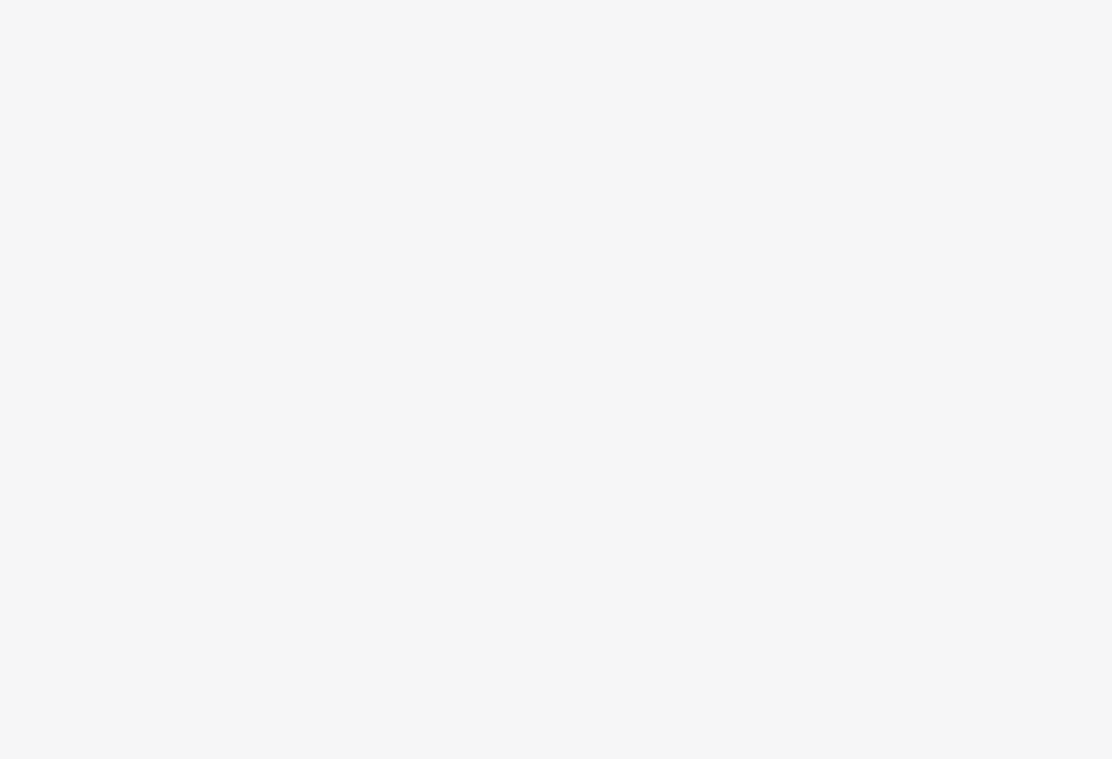 scroll, scrollTop: 0, scrollLeft: 0, axis: both 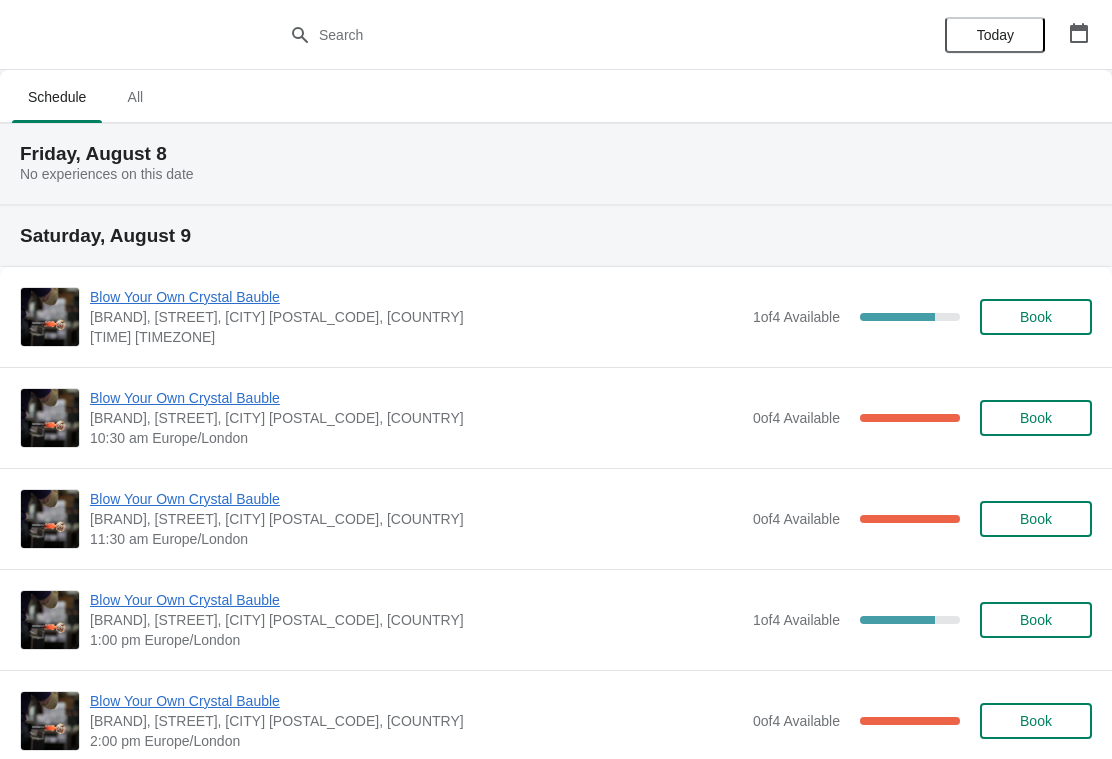 click 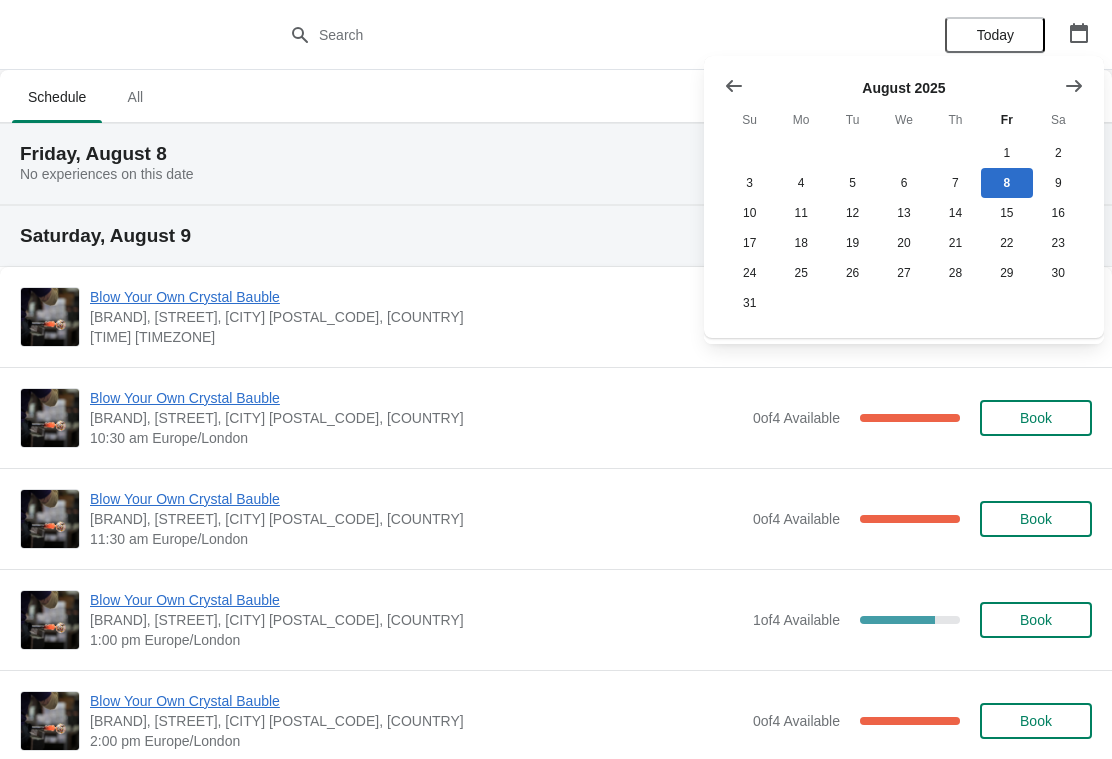 click 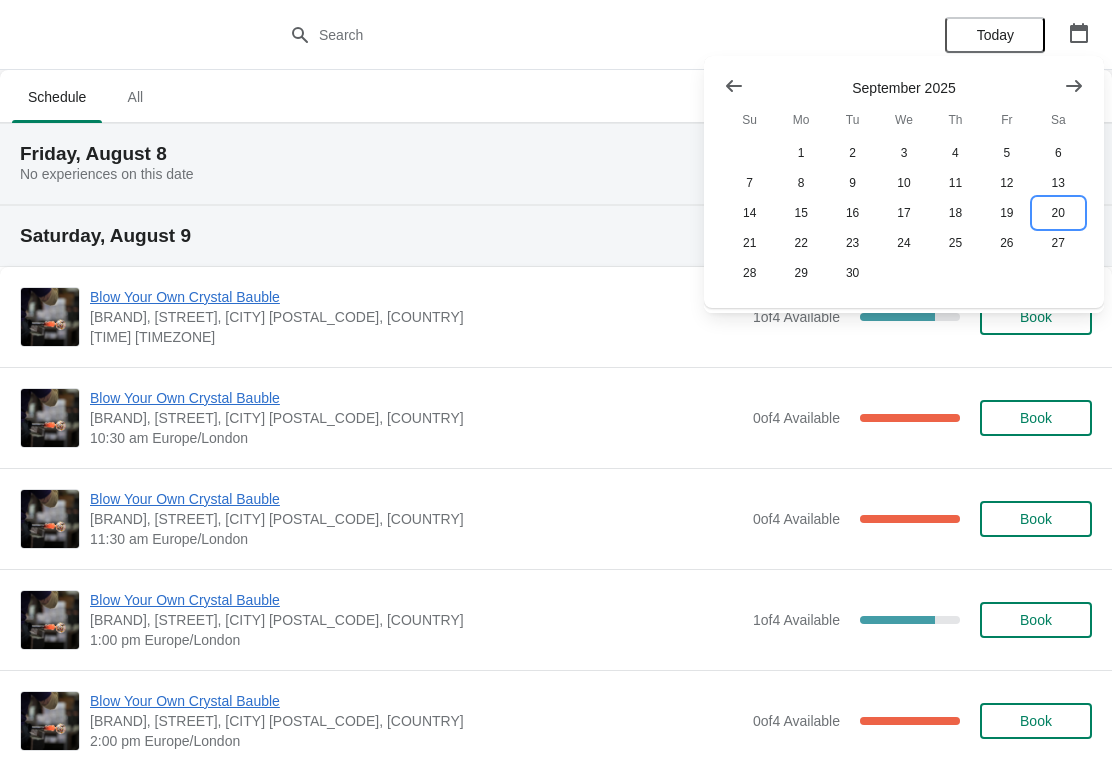 click on "20" at bounding box center [1058, 213] 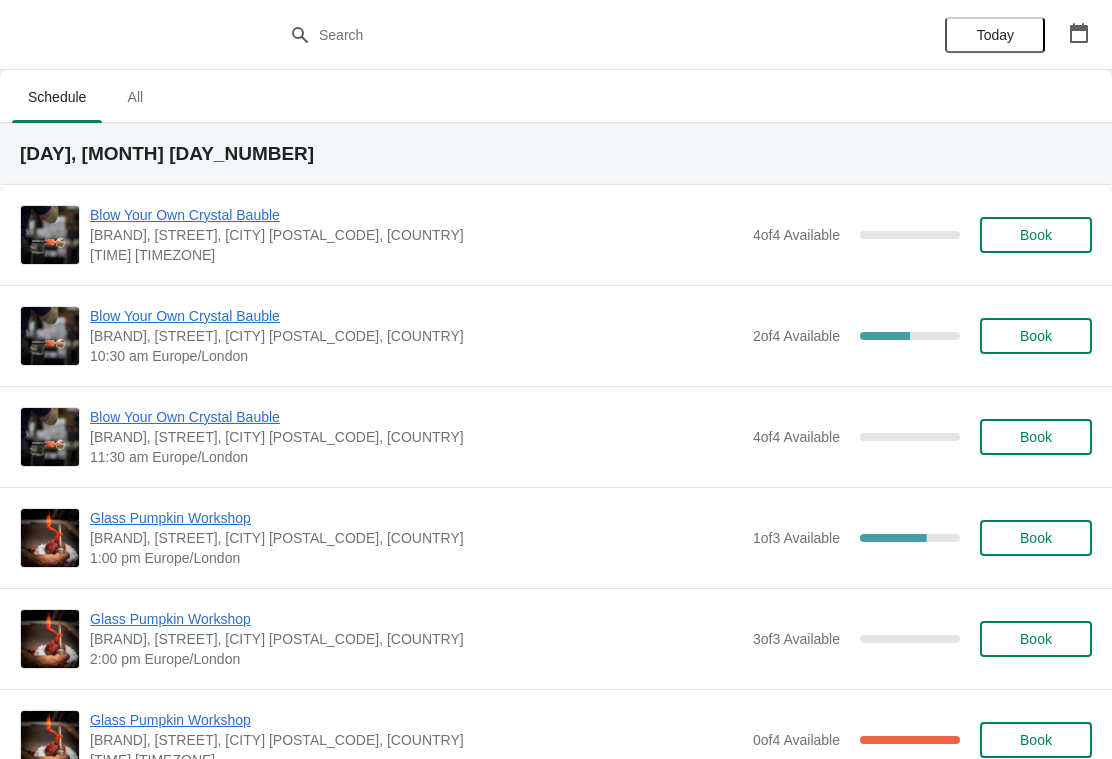 click on "Book" at bounding box center (1036, 437) 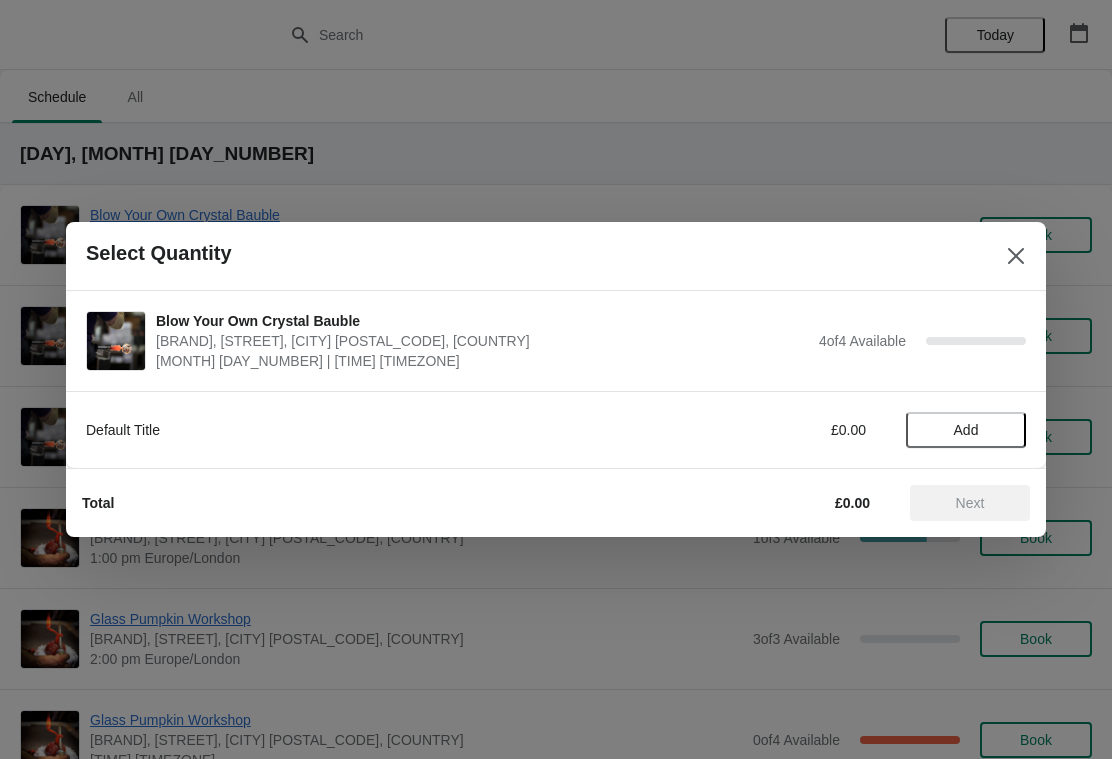 click on "Add" at bounding box center (966, 430) 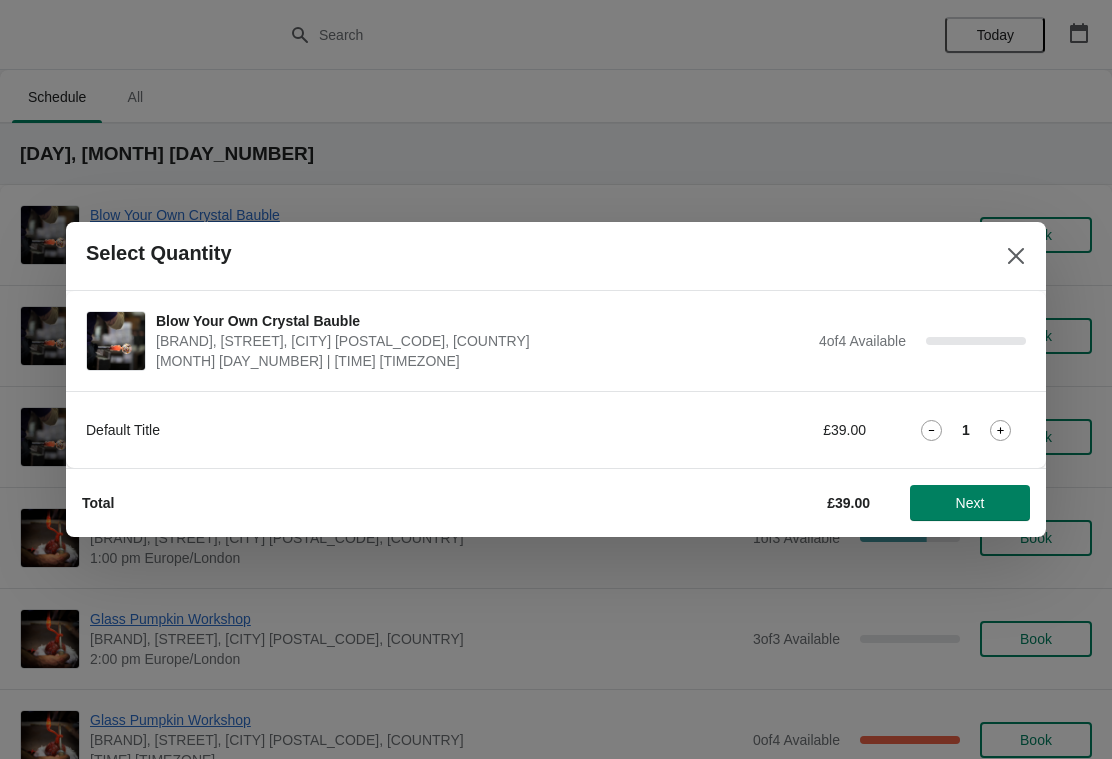 click 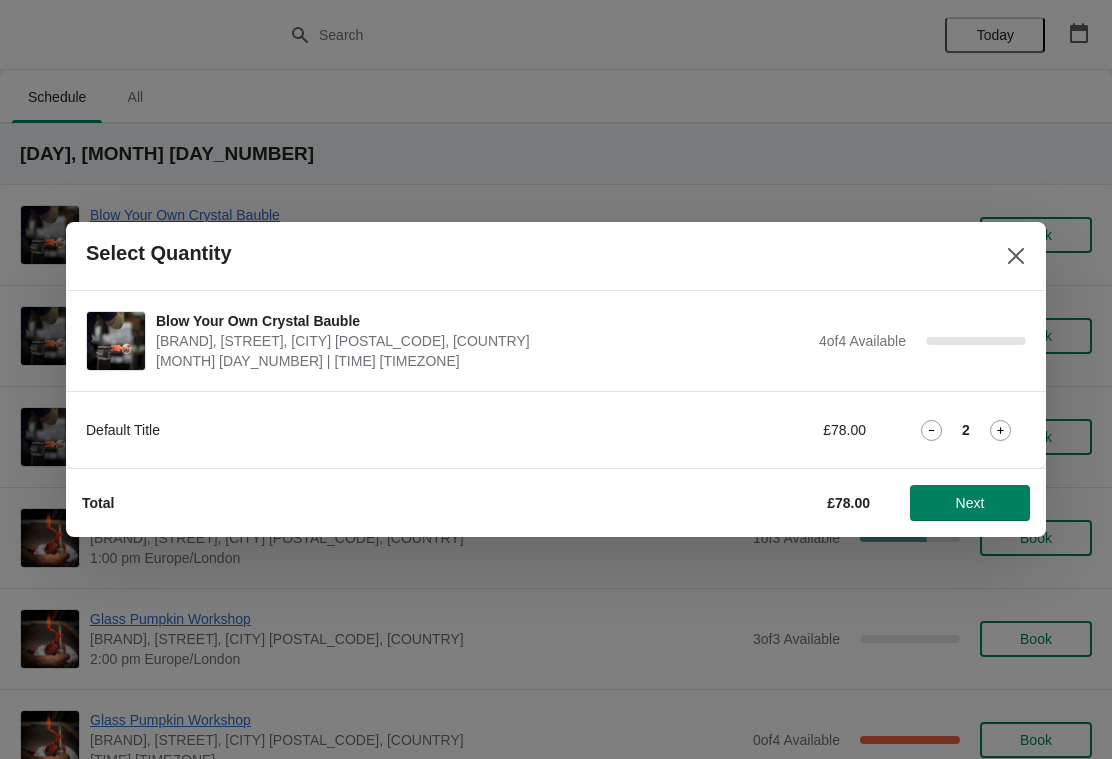 click on "Next" at bounding box center [970, 503] 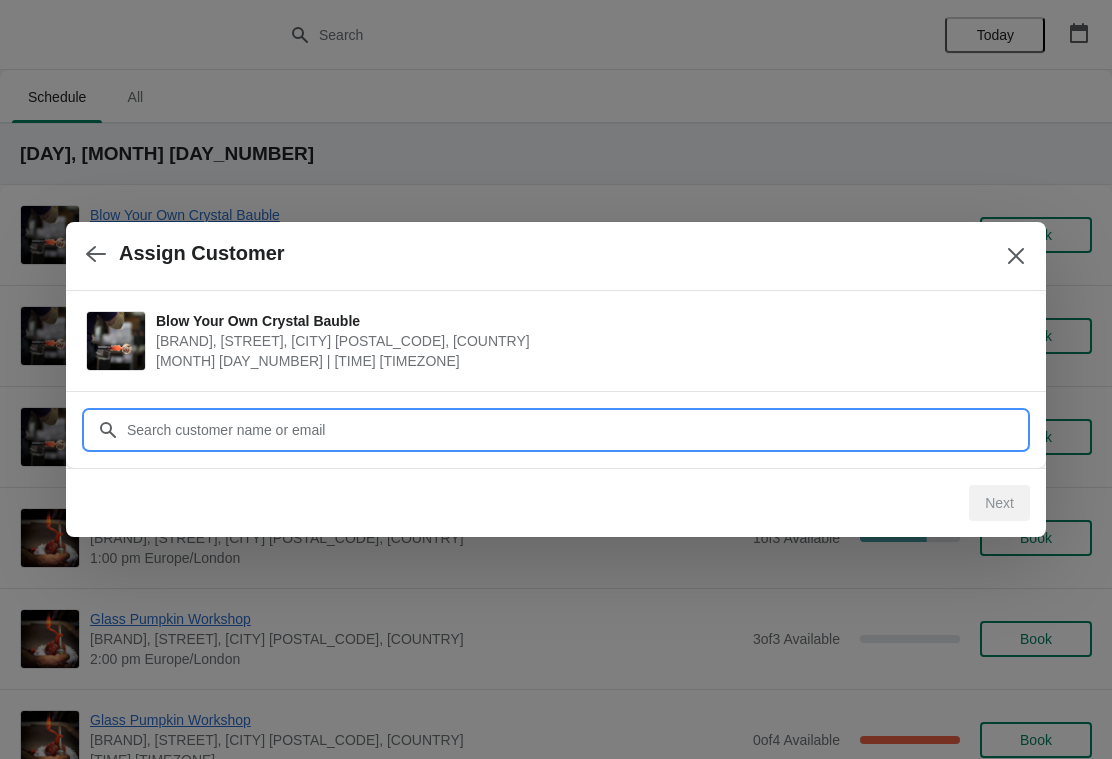 click on "Customer" at bounding box center [576, 430] 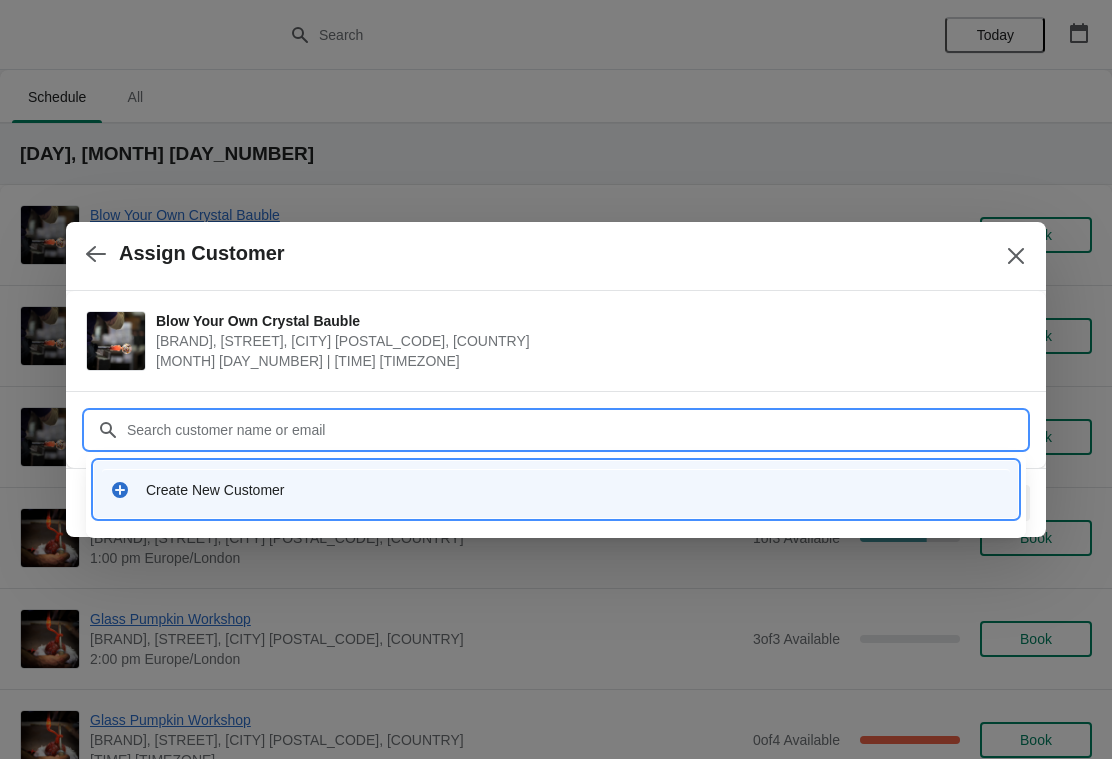 click 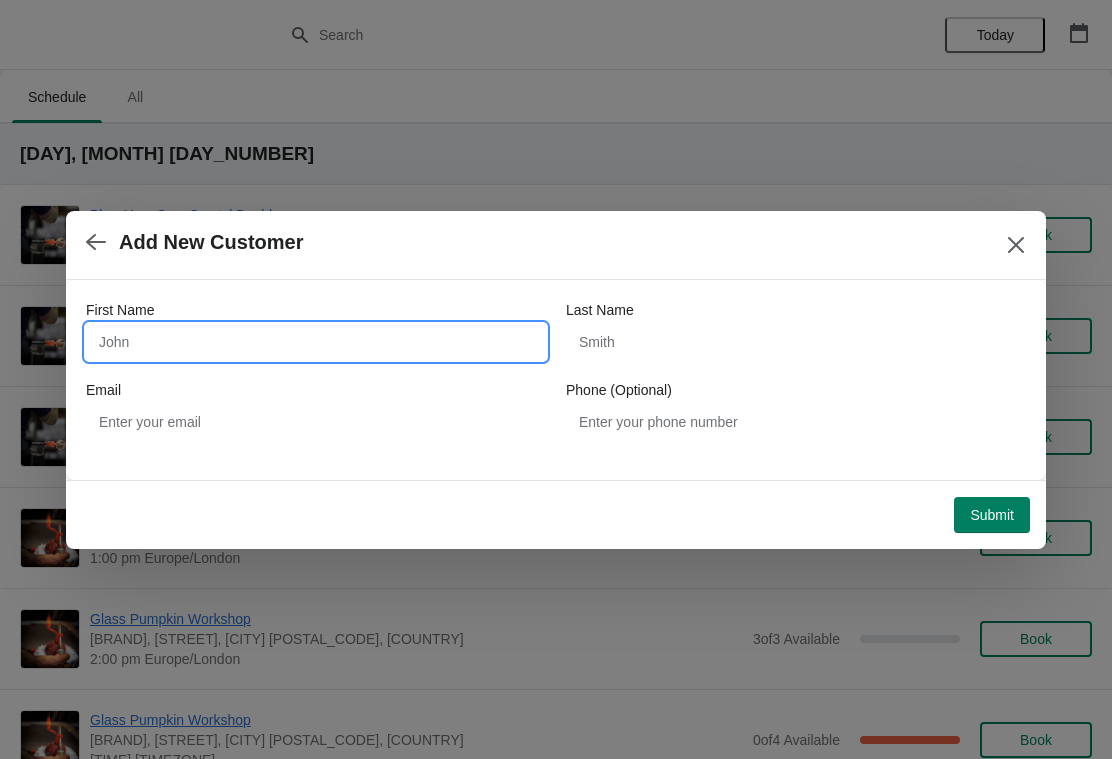 click on "First Name" at bounding box center [316, 342] 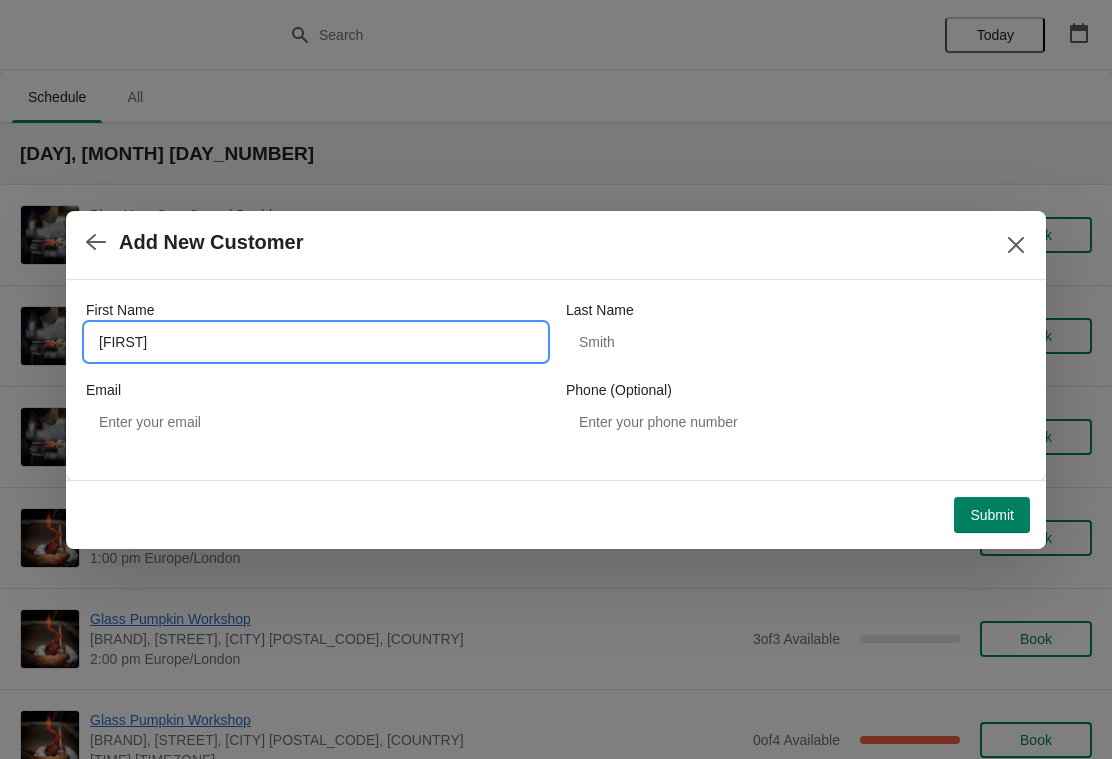 type on "[FIRST]" 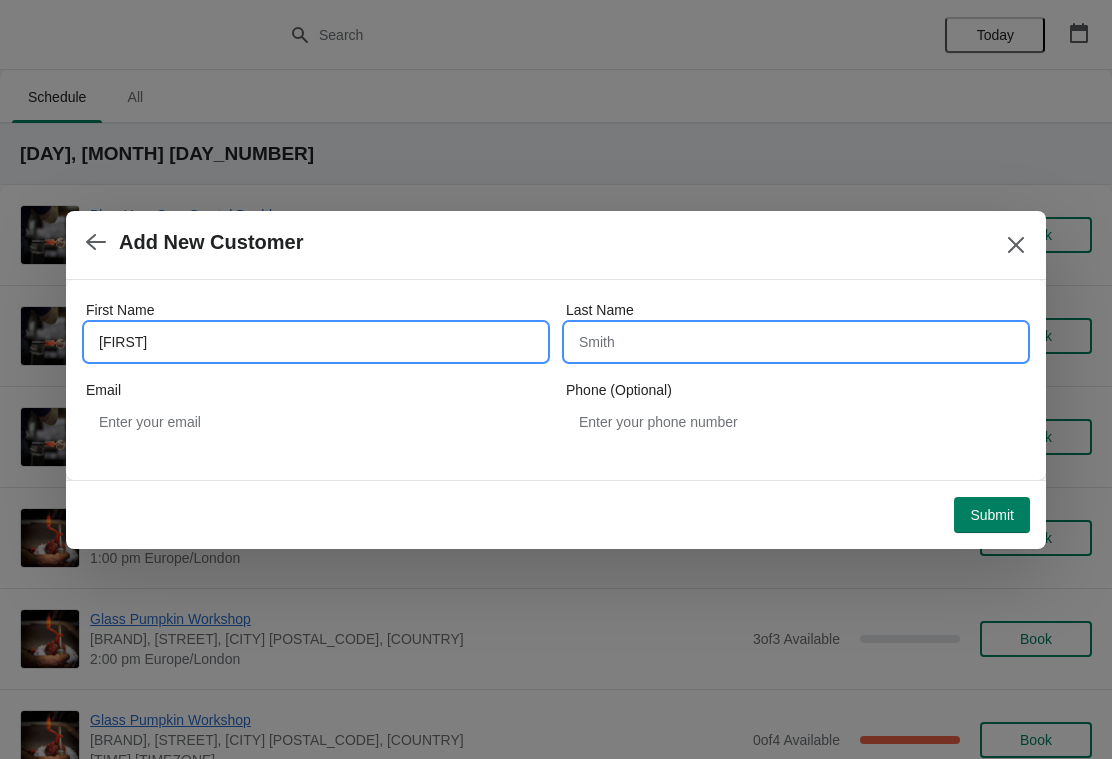 click on "Last Name" at bounding box center (796, 342) 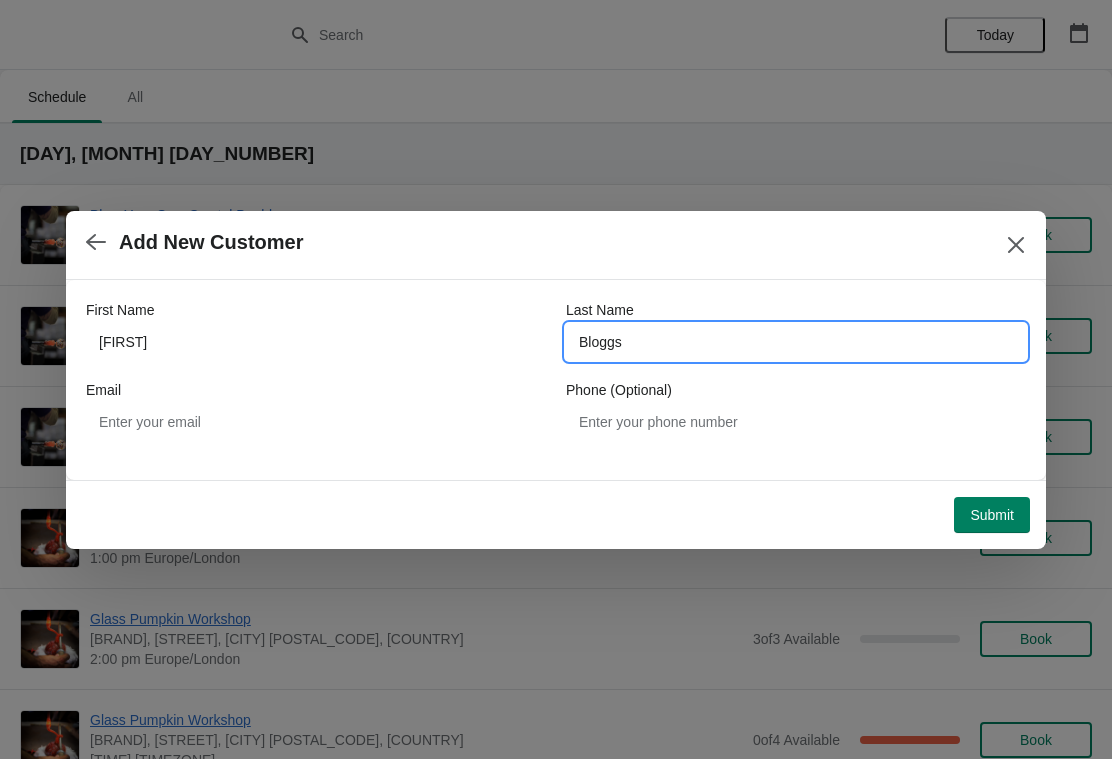type on "Bloggs" 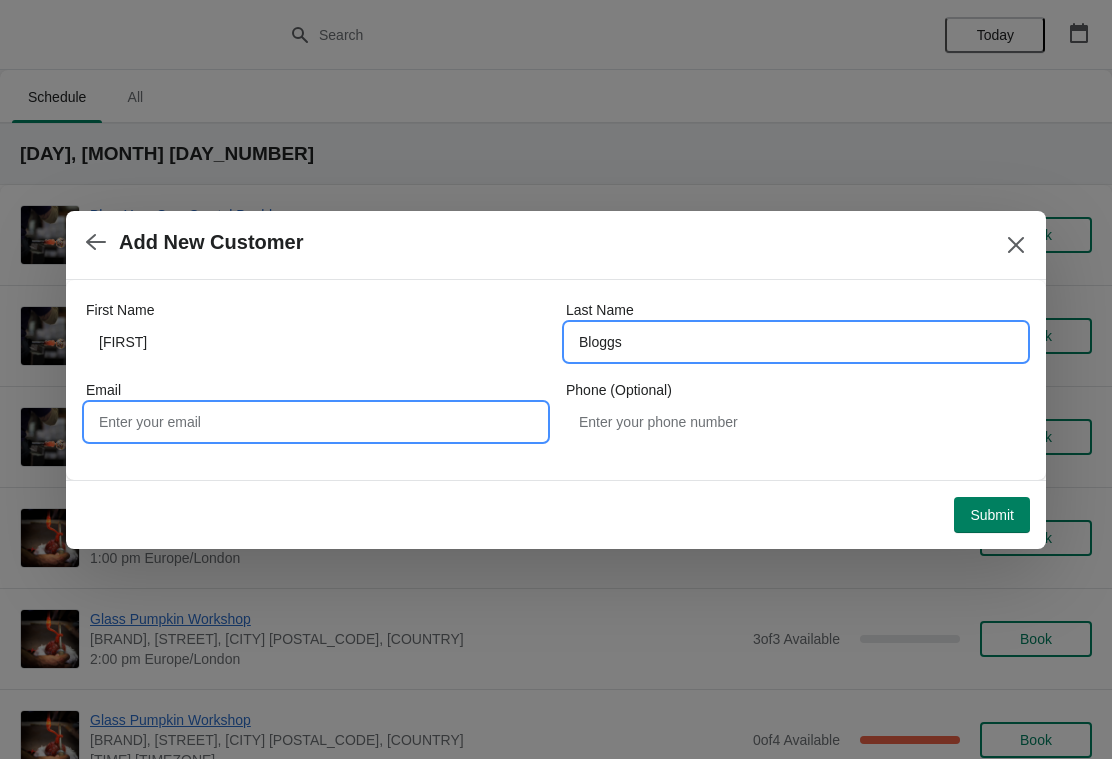 click on "Email" at bounding box center [316, 422] 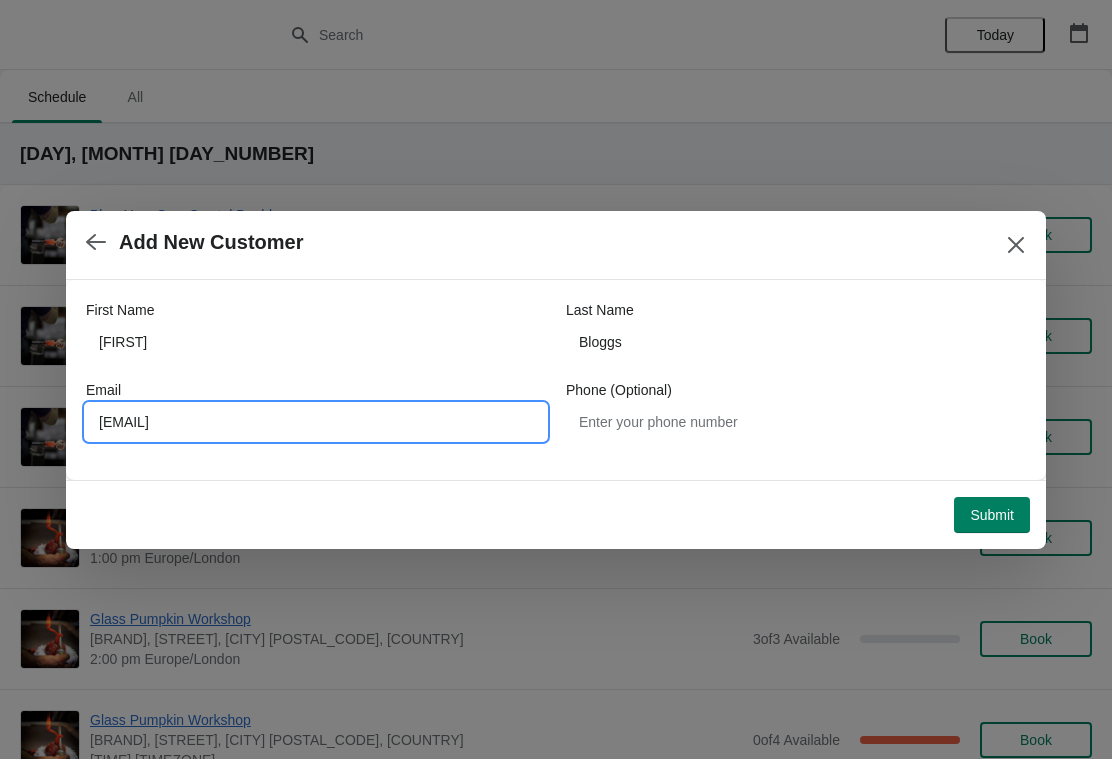 type on "[EMAIL]" 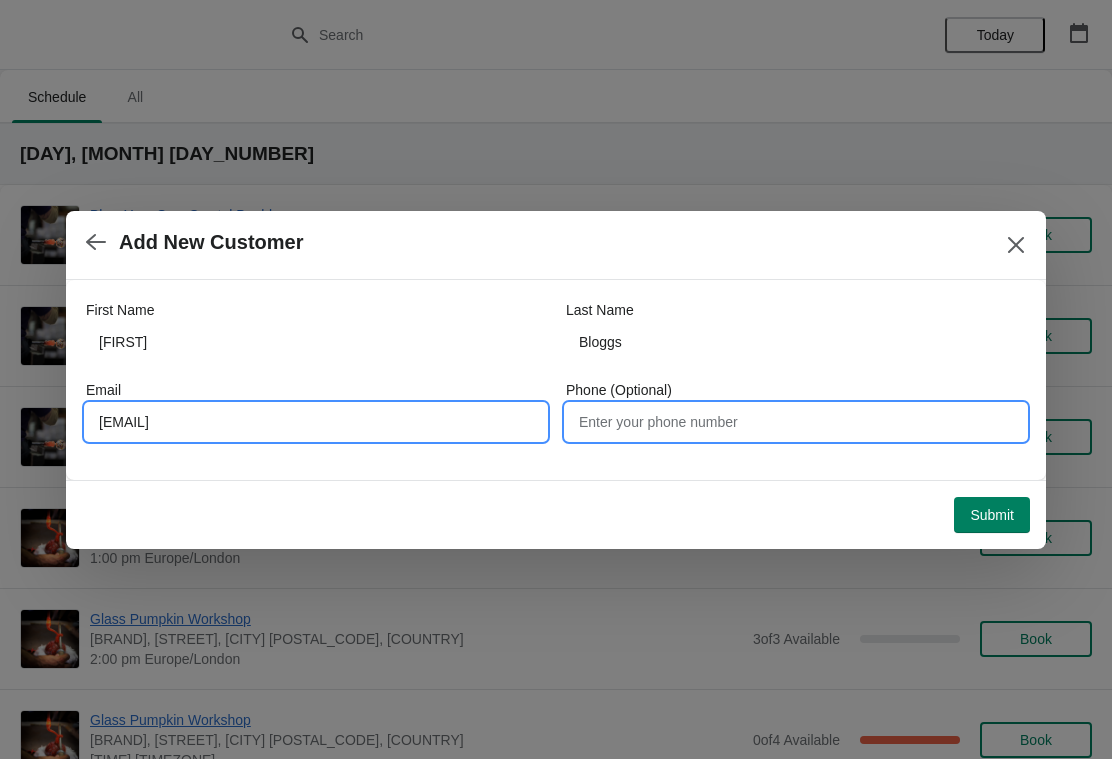 click on "Phone (Optional)" at bounding box center (796, 422) 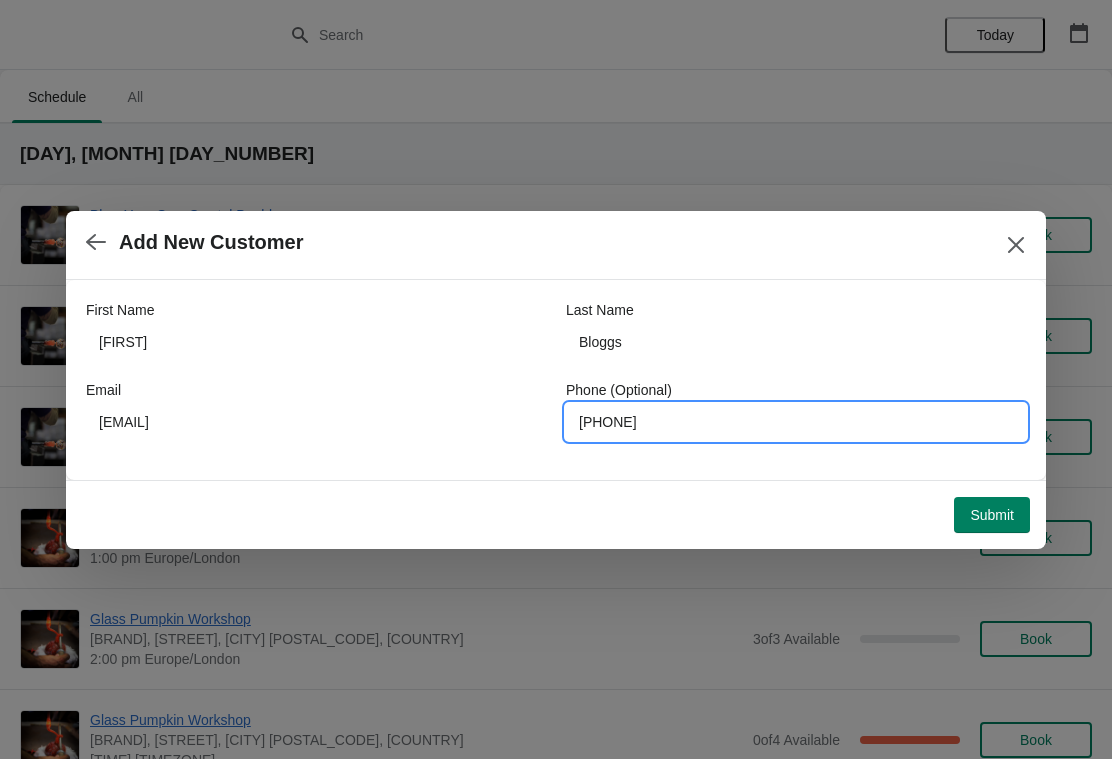 type on "[PHONE]" 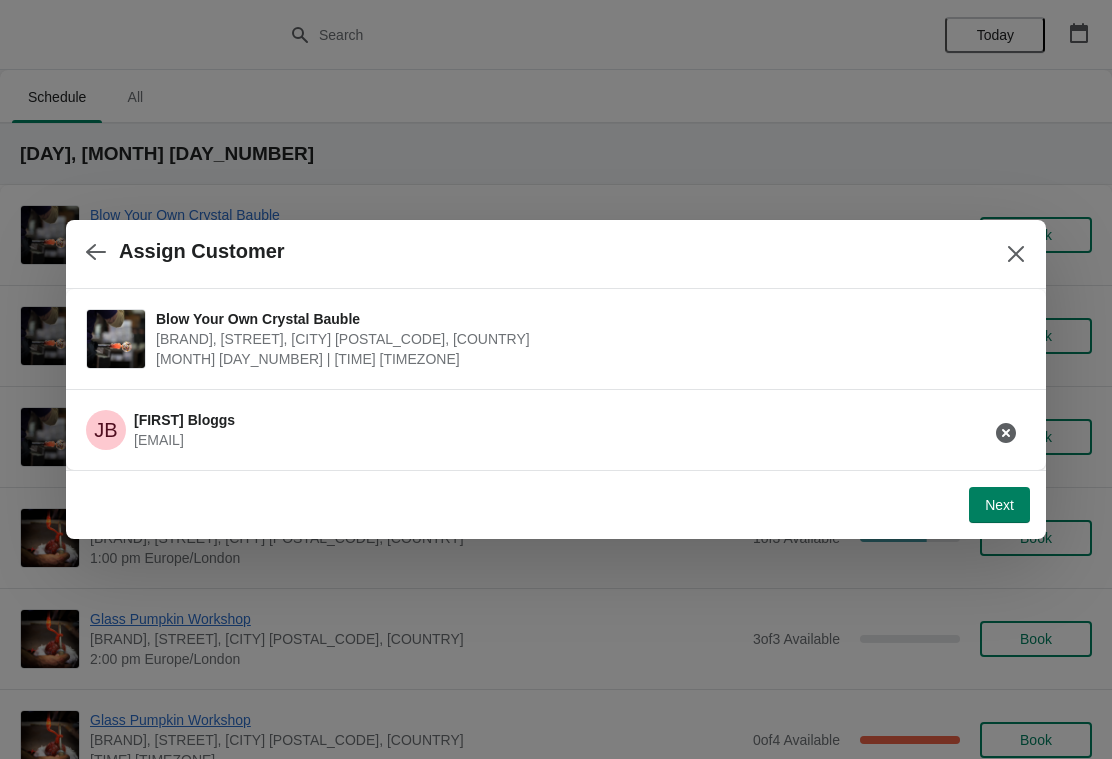 click on "Next" at bounding box center [999, 505] 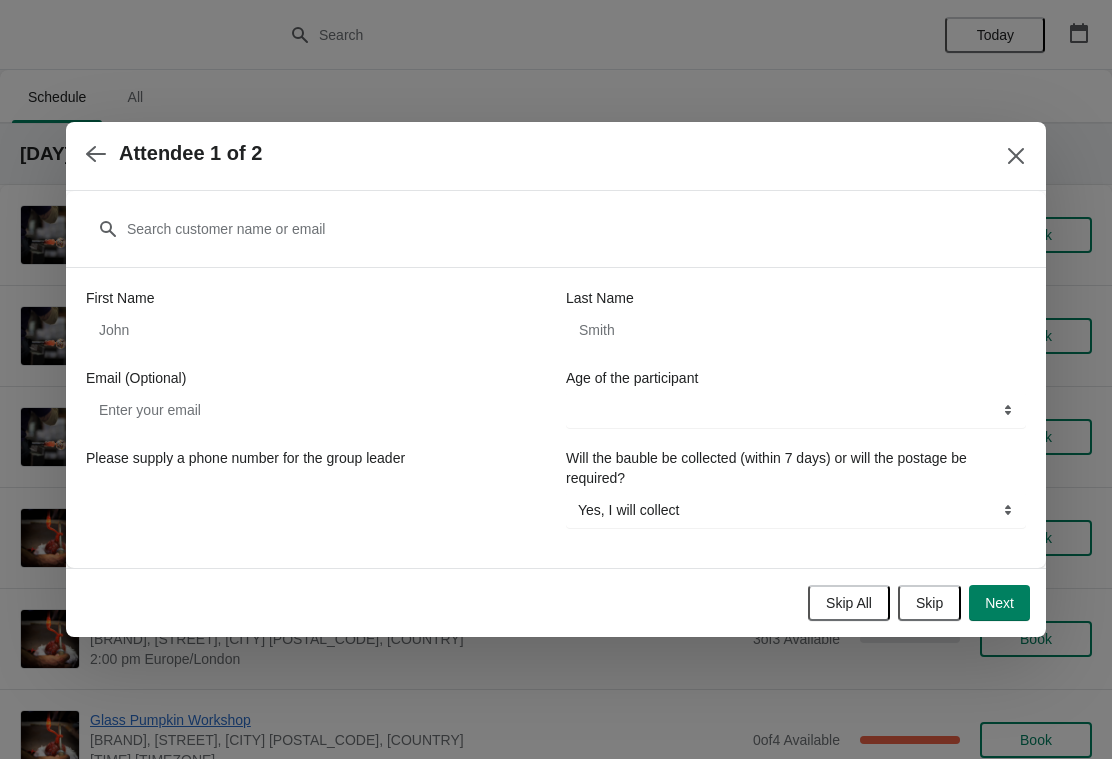 click on "Next" at bounding box center [999, 603] 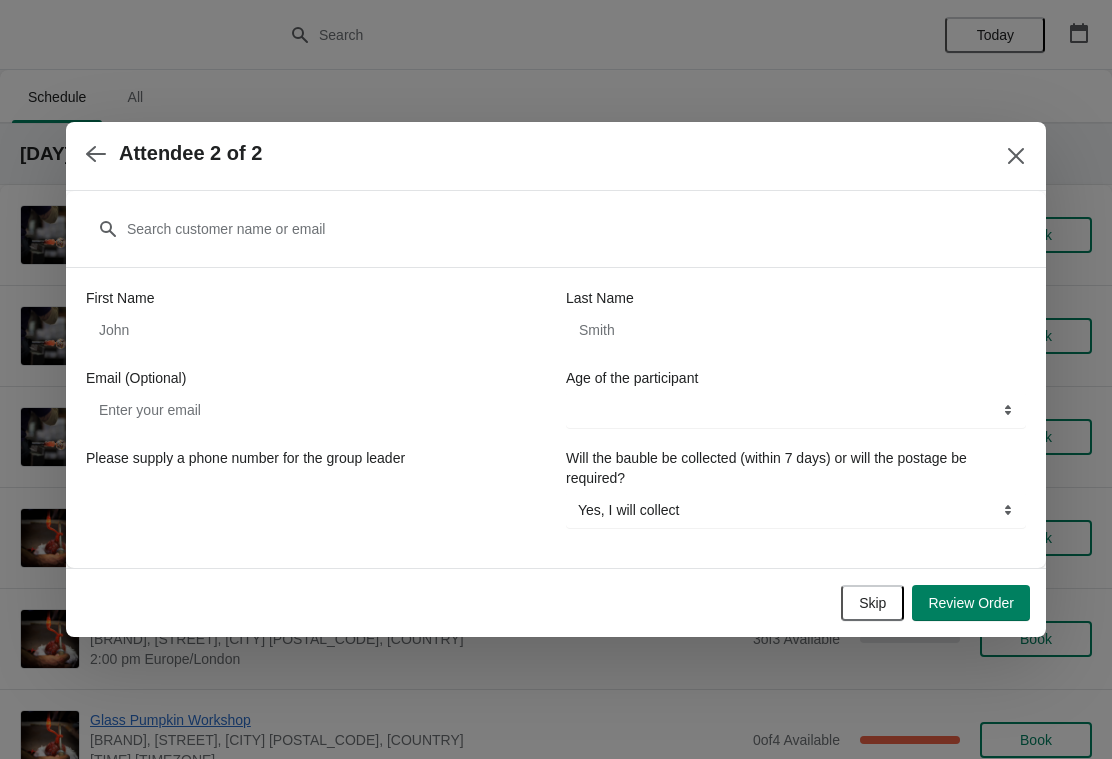 click on "Review Order" at bounding box center [971, 603] 